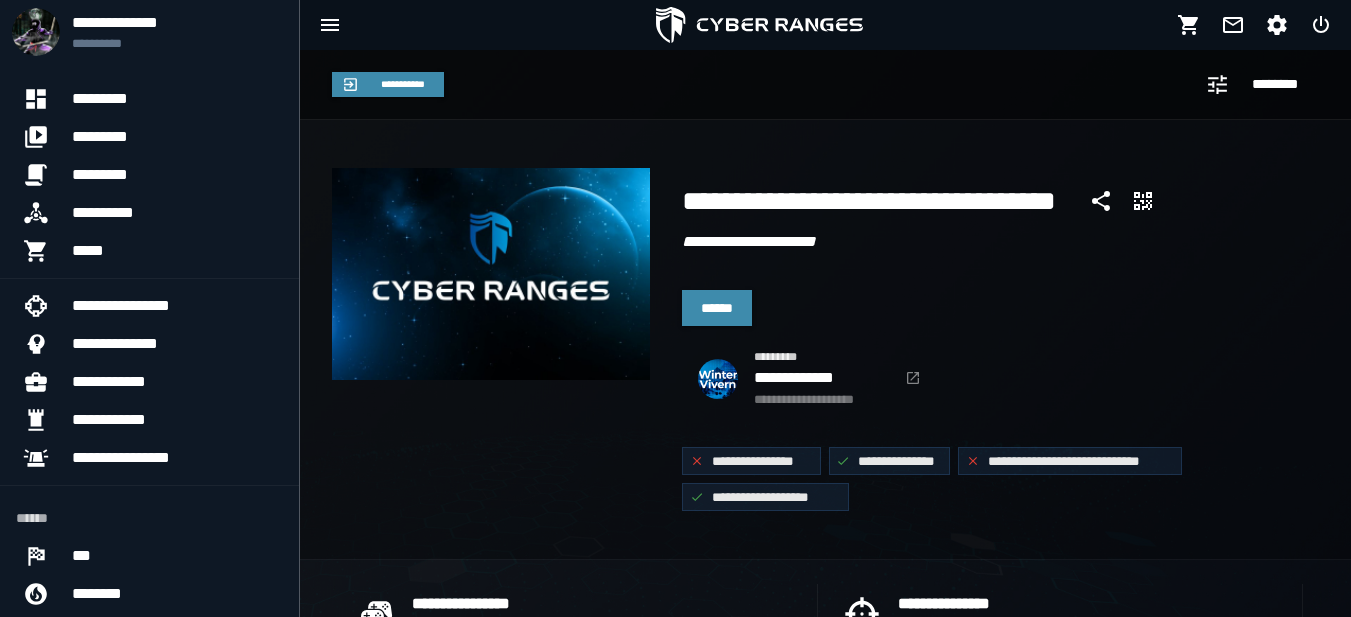 scroll, scrollTop: 0, scrollLeft: 0, axis: both 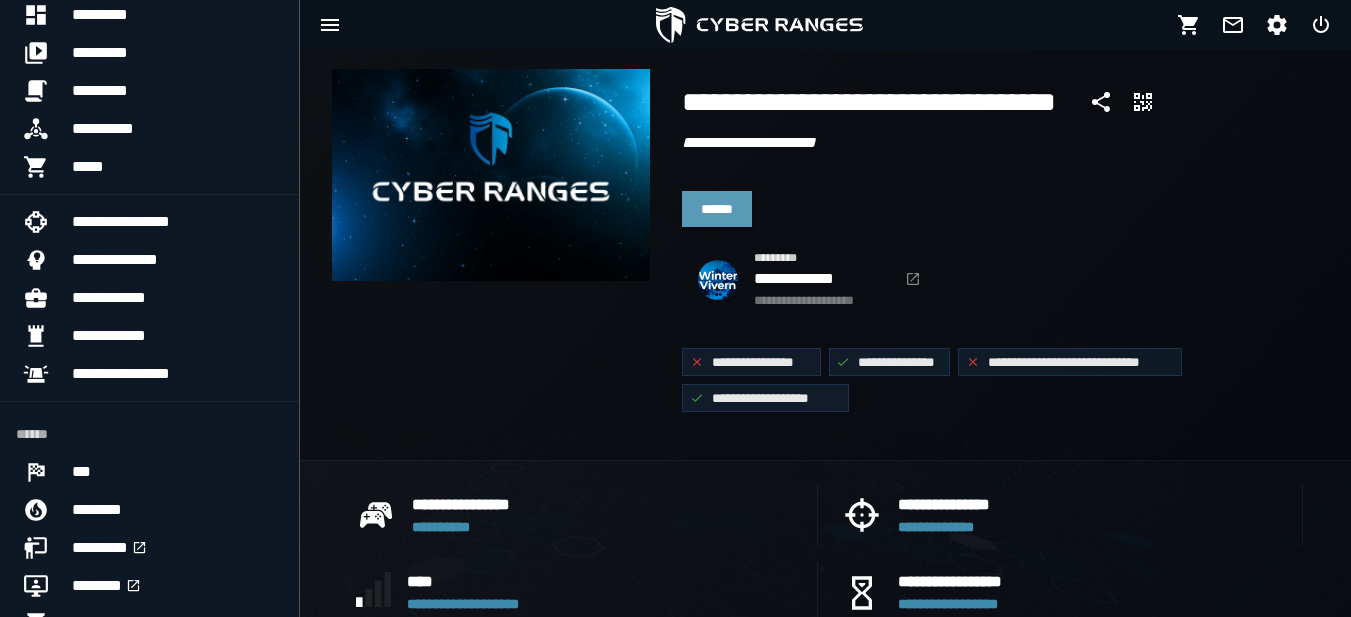 click on "******" at bounding box center [717, 209] 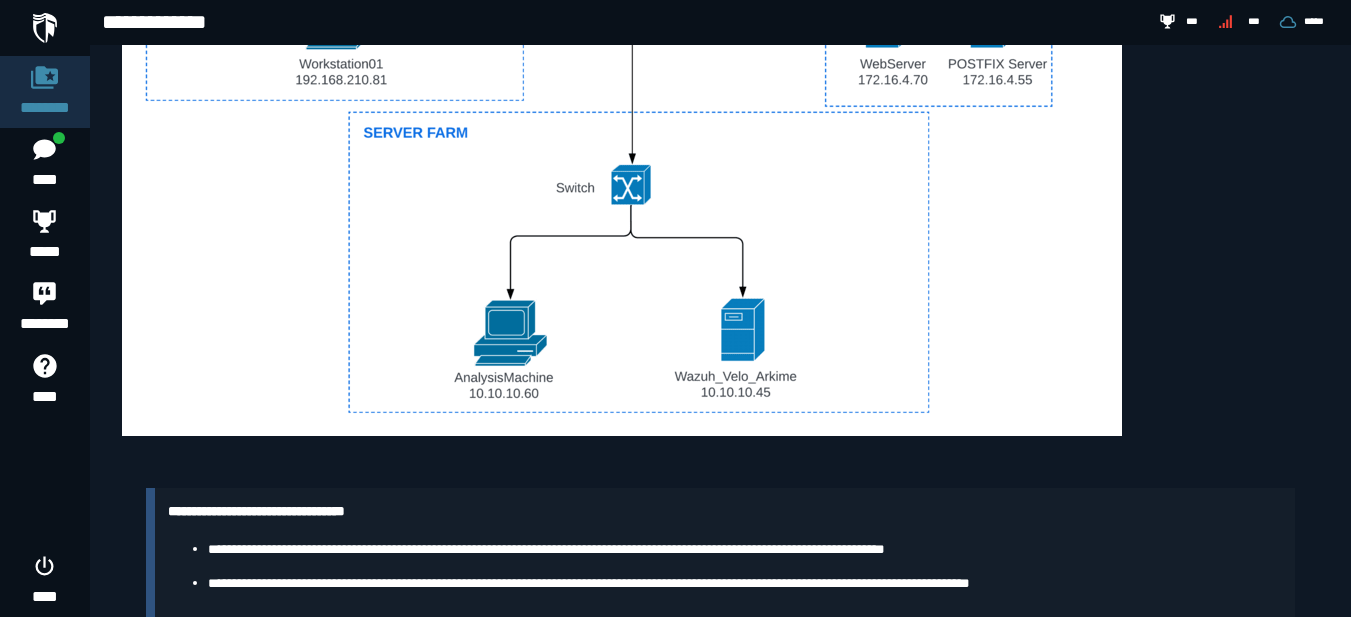 scroll, scrollTop: 1373, scrollLeft: 0, axis: vertical 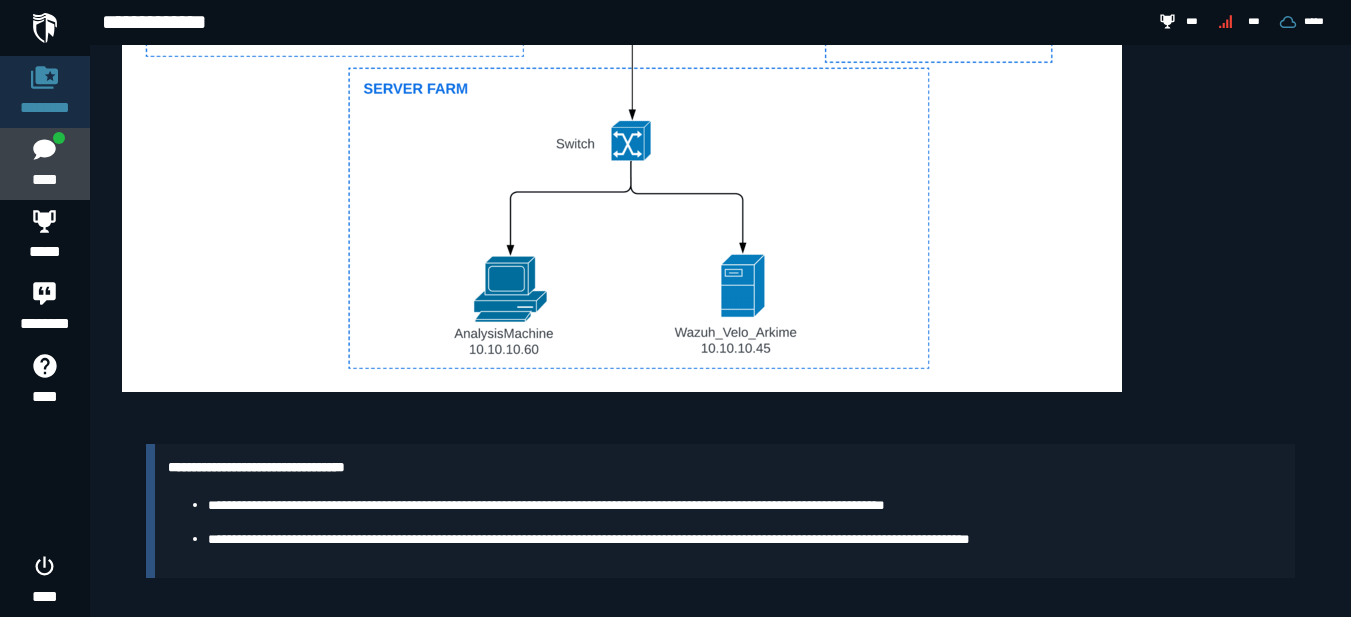 click on "****" 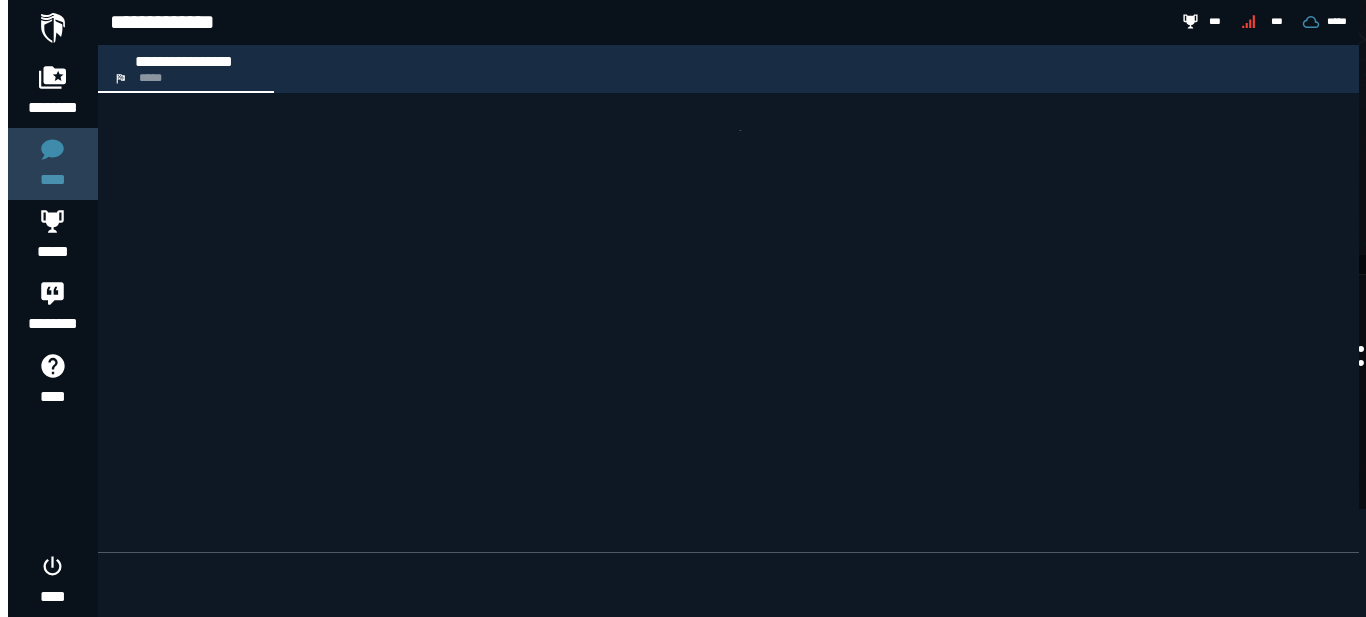 scroll, scrollTop: 0, scrollLeft: 0, axis: both 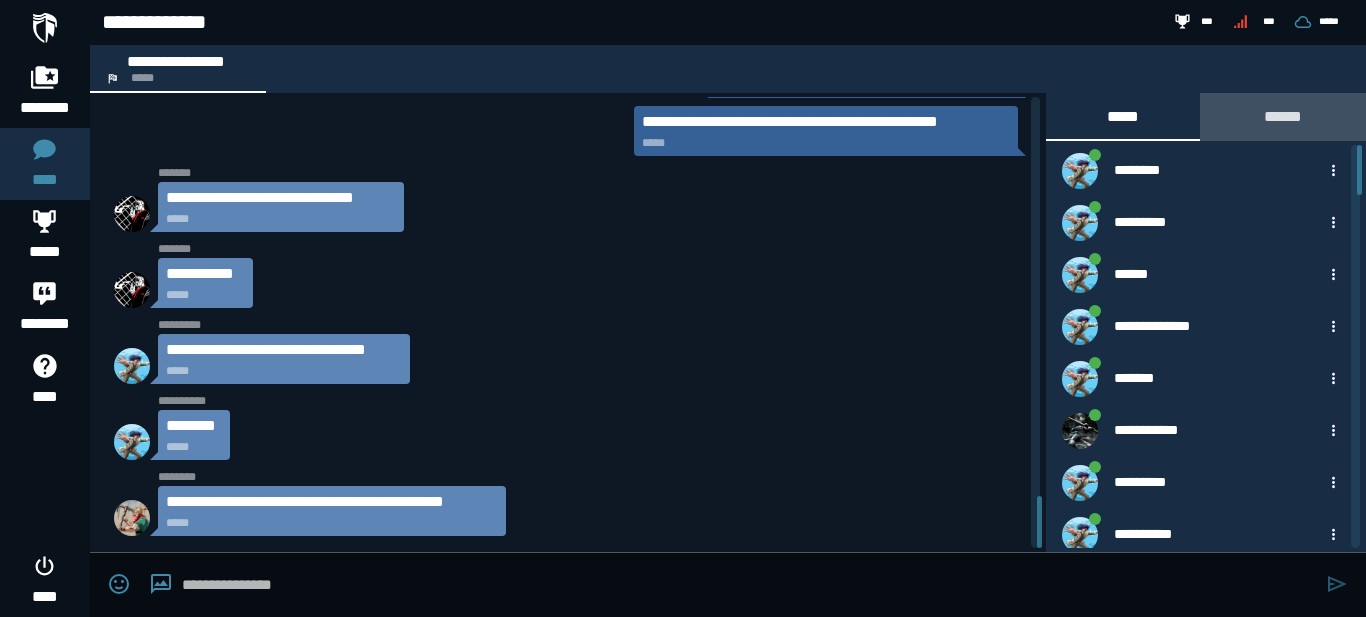 click on "******" at bounding box center (1283, 116) 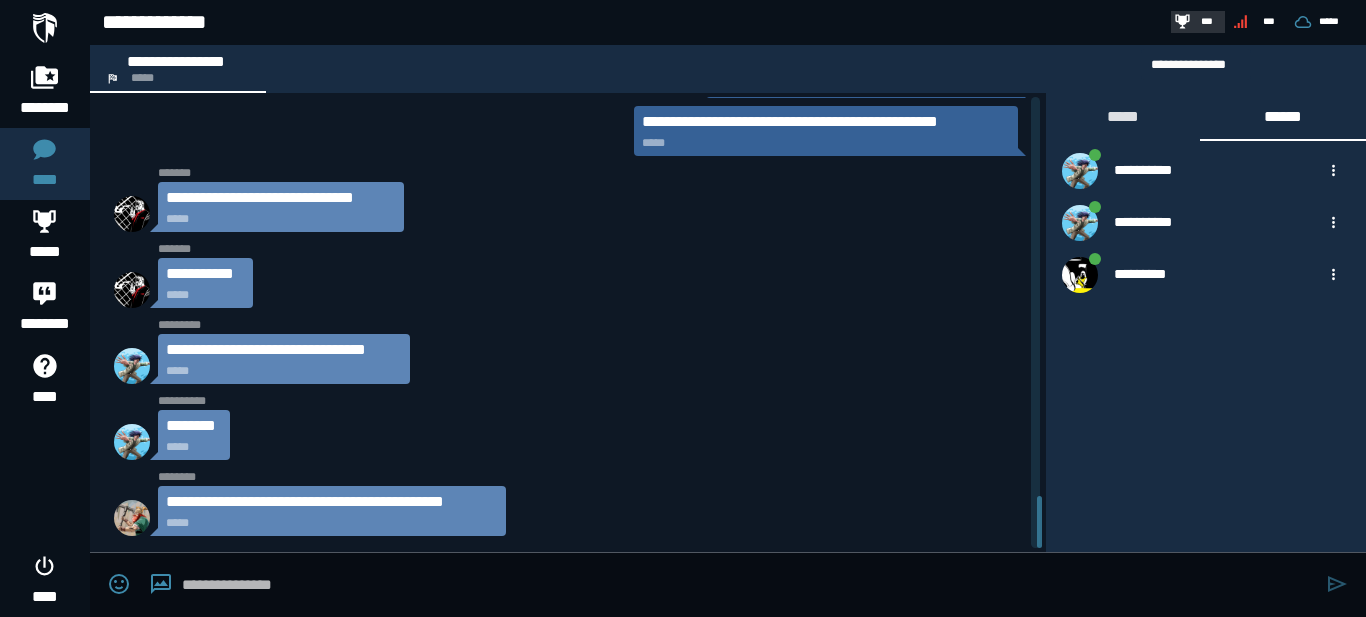 click 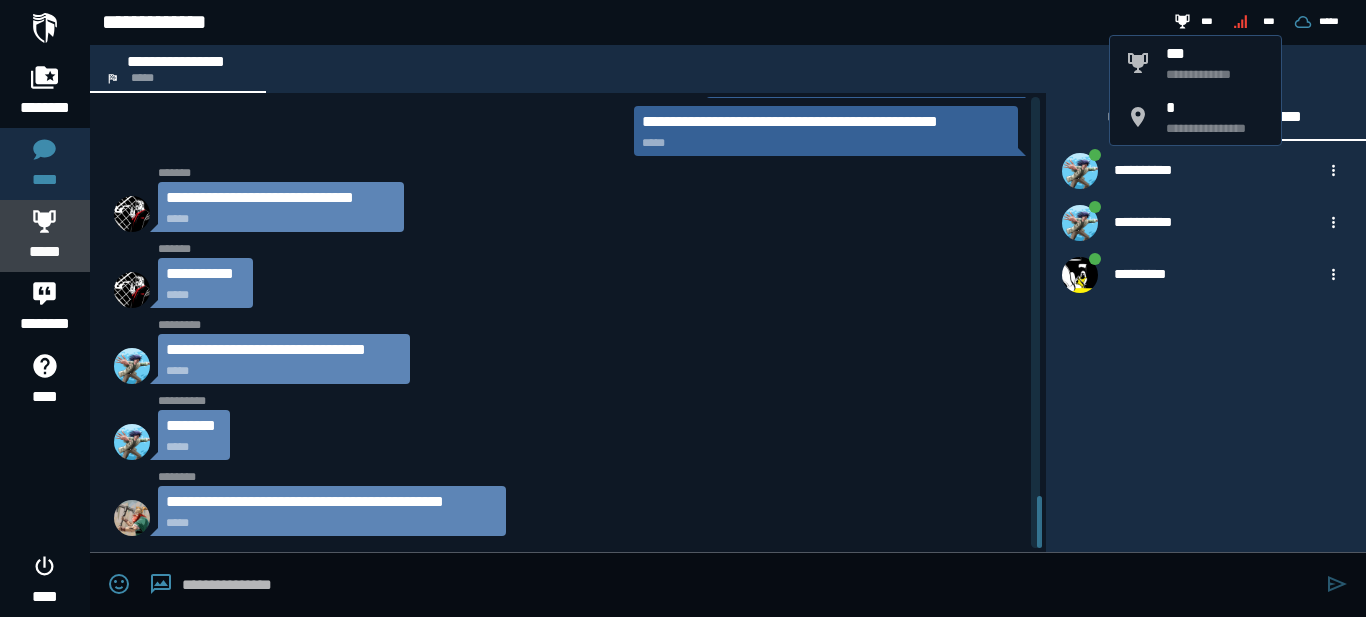 click on "*****" at bounding box center (45, 252) 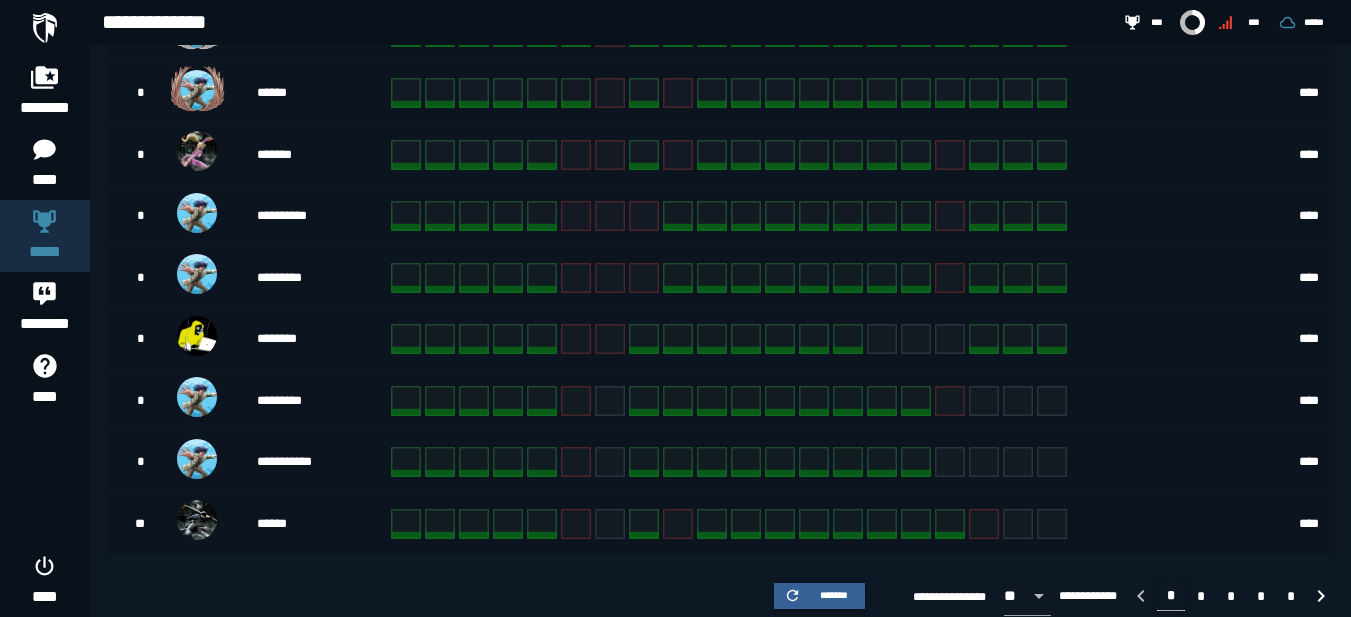 scroll, scrollTop: 589, scrollLeft: 0, axis: vertical 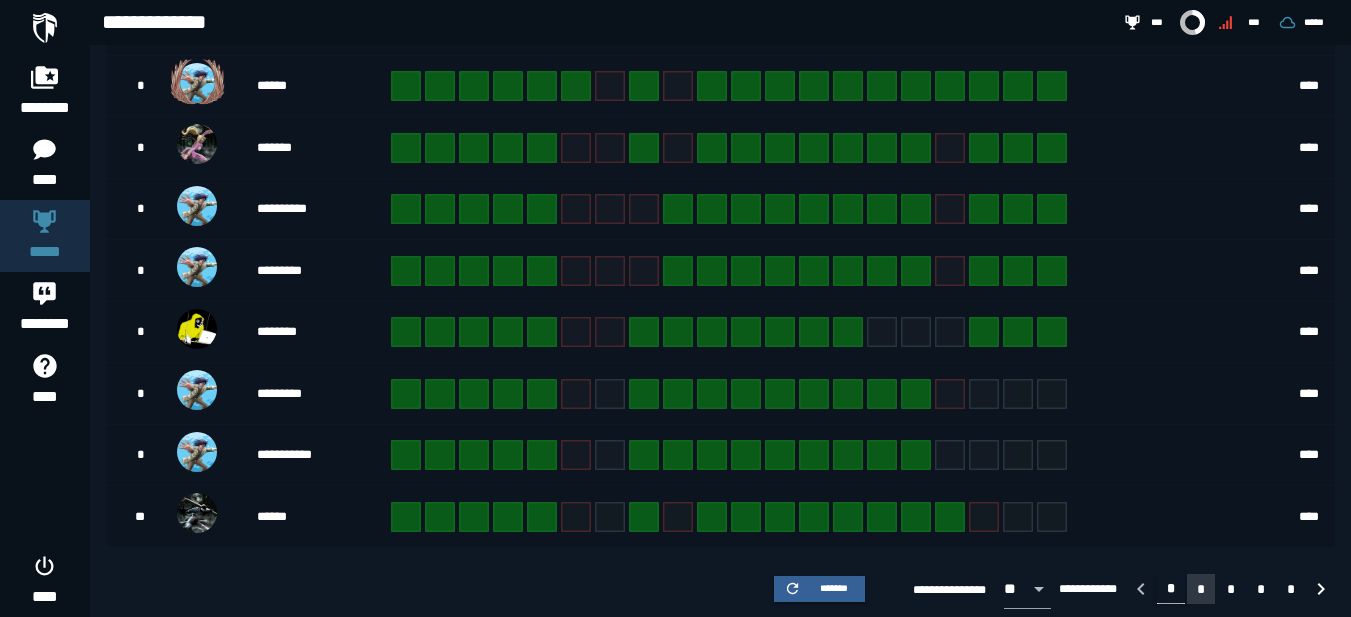 click on "*" at bounding box center [1201, 589] 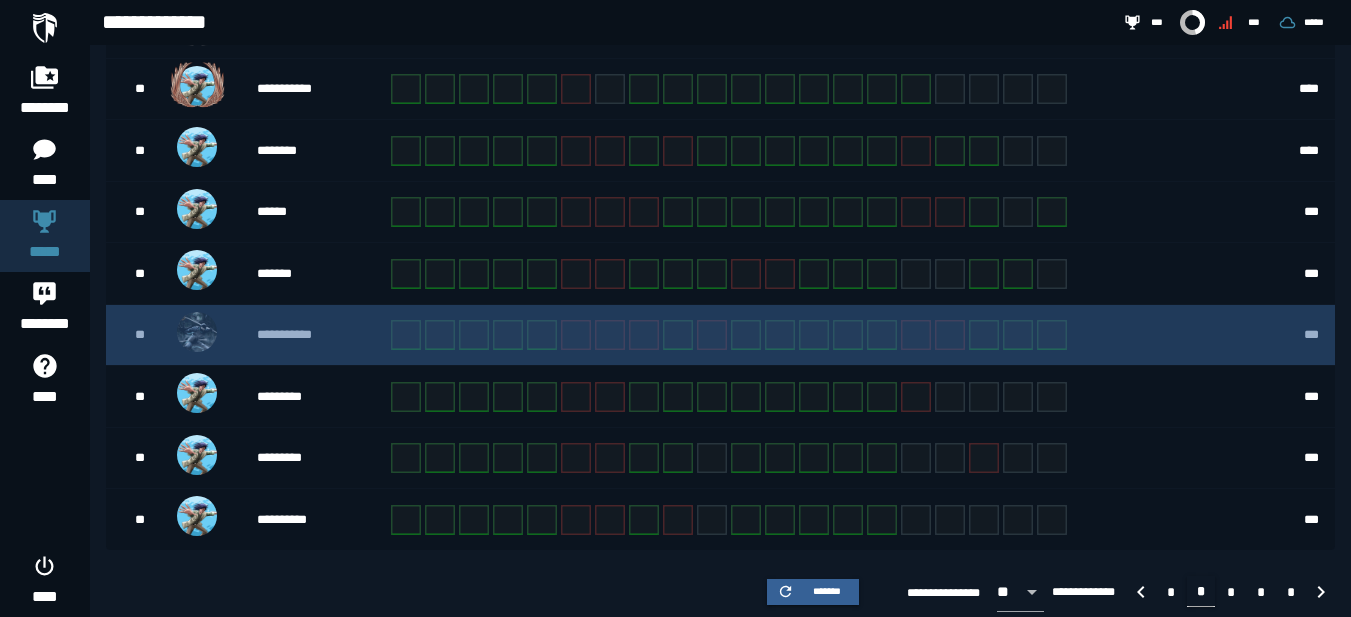 scroll, scrollTop: 589, scrollLeft: 0, axis: vertical 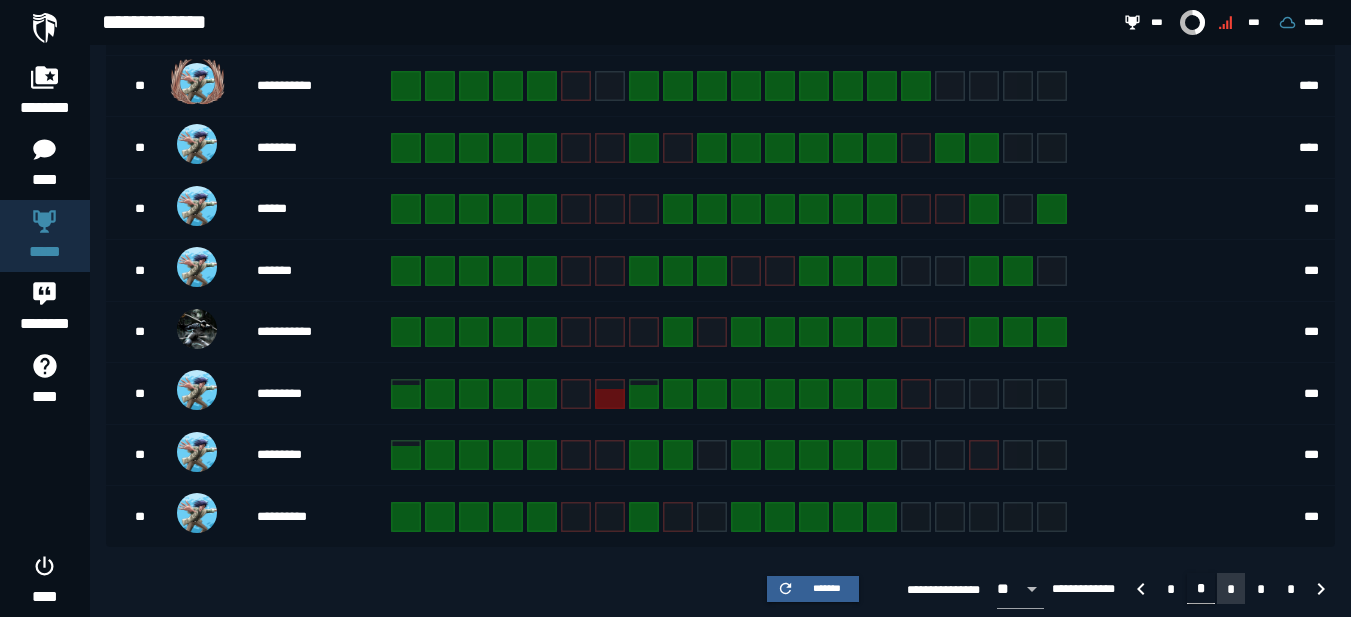 click on "*" at bounding box center [1231, 588] 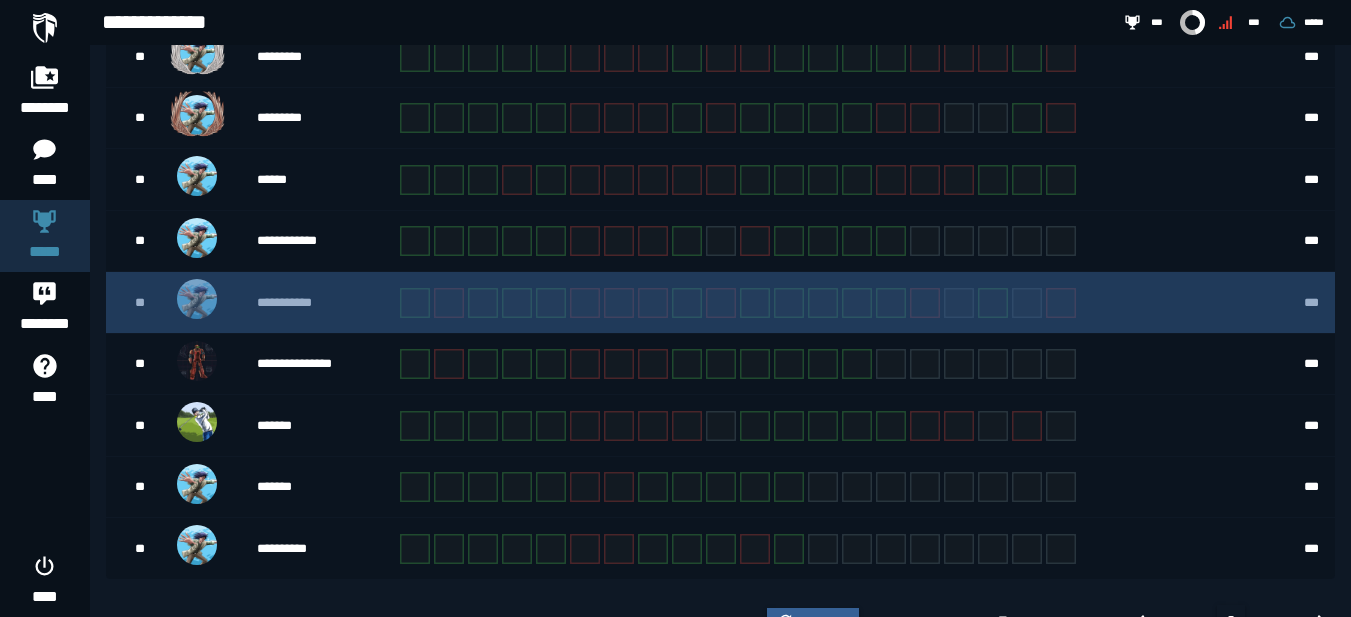 scroll, scrollTop: 589, scrollLeft: 0, axis: vertical 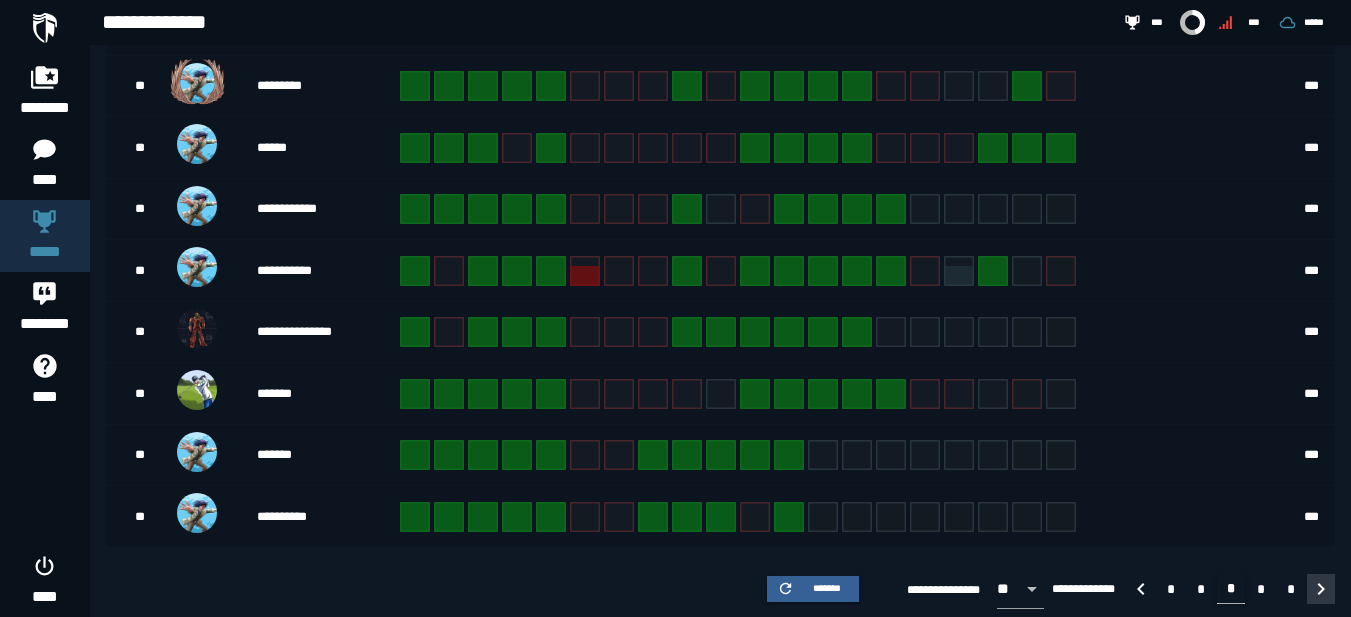 click 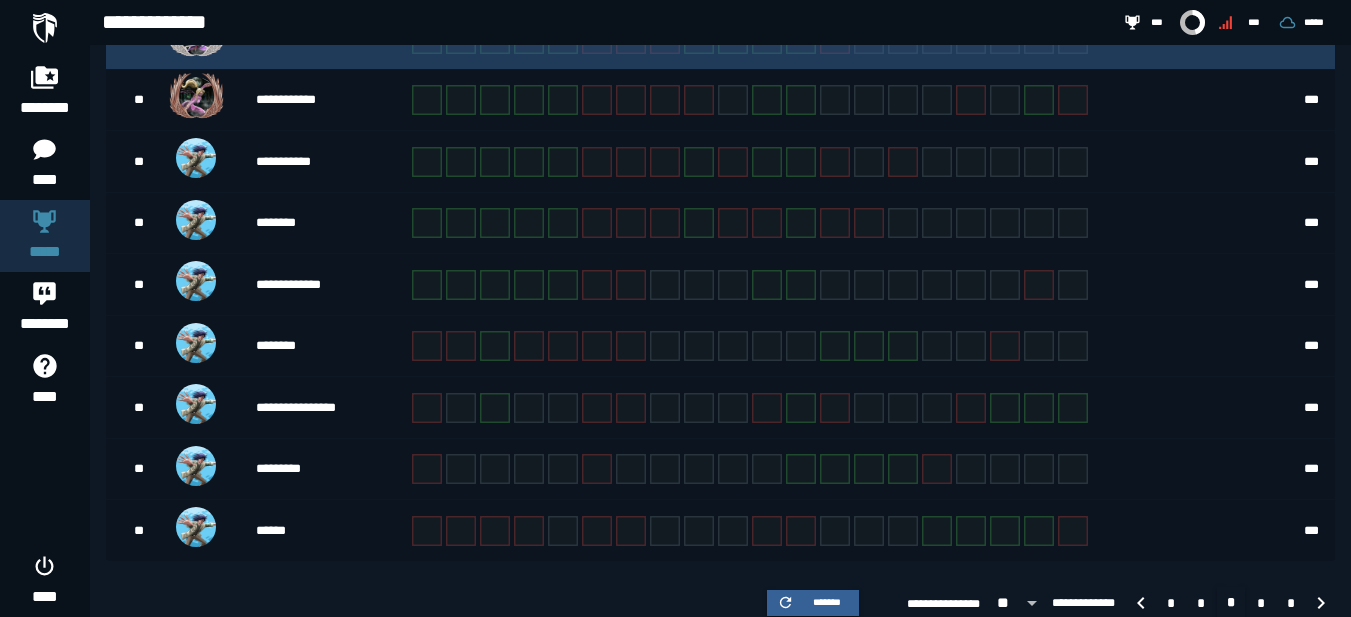 scroll, scrollTop: 589, scrollLeft: 0, axis: vertical 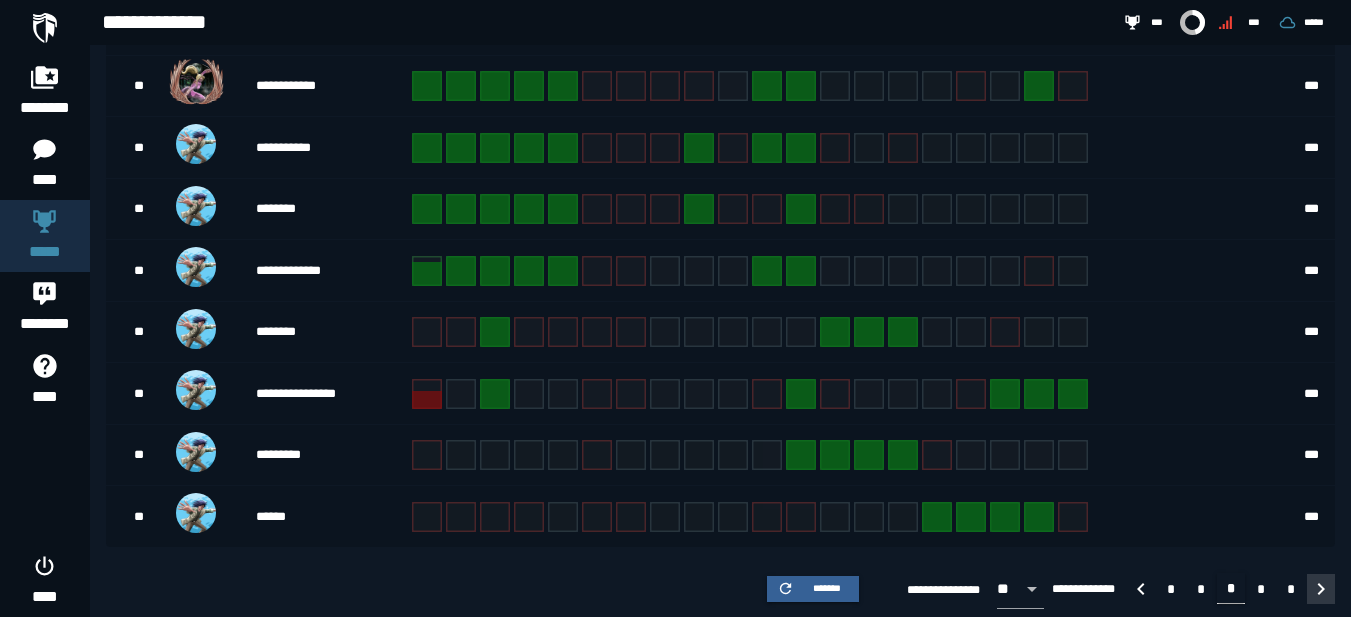 click 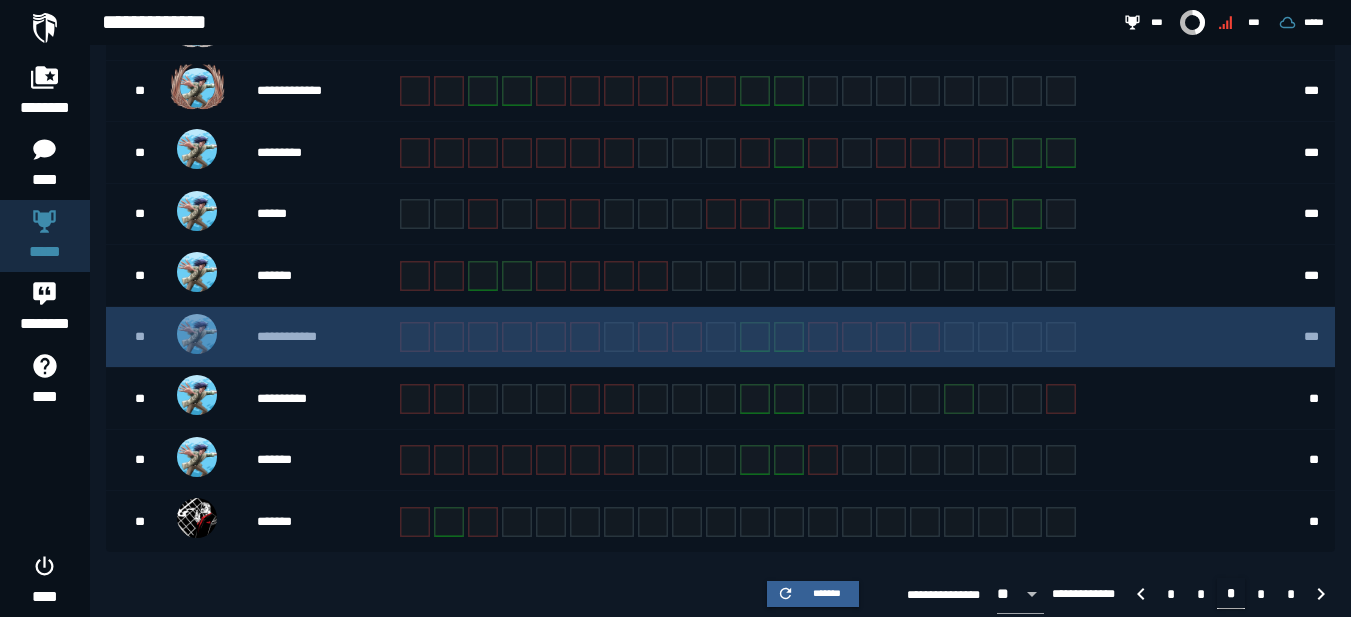 scroll, scrollTop: 589, scrollLeft: 0, axis: vertical 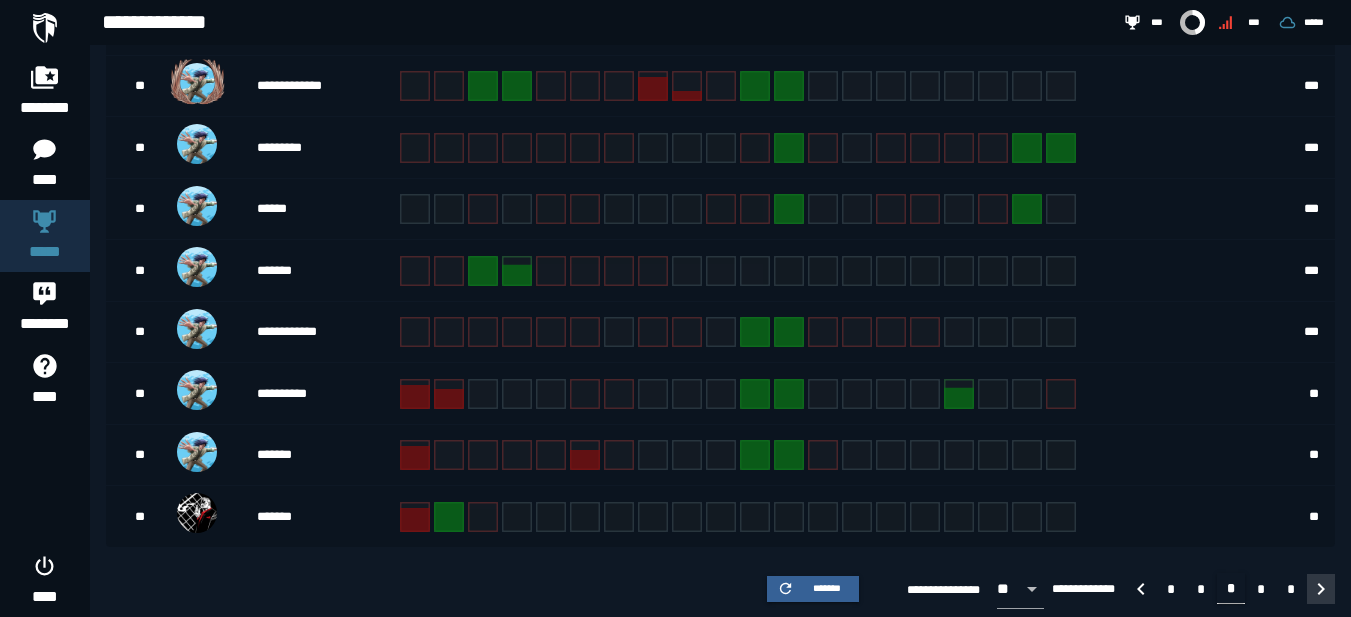 click 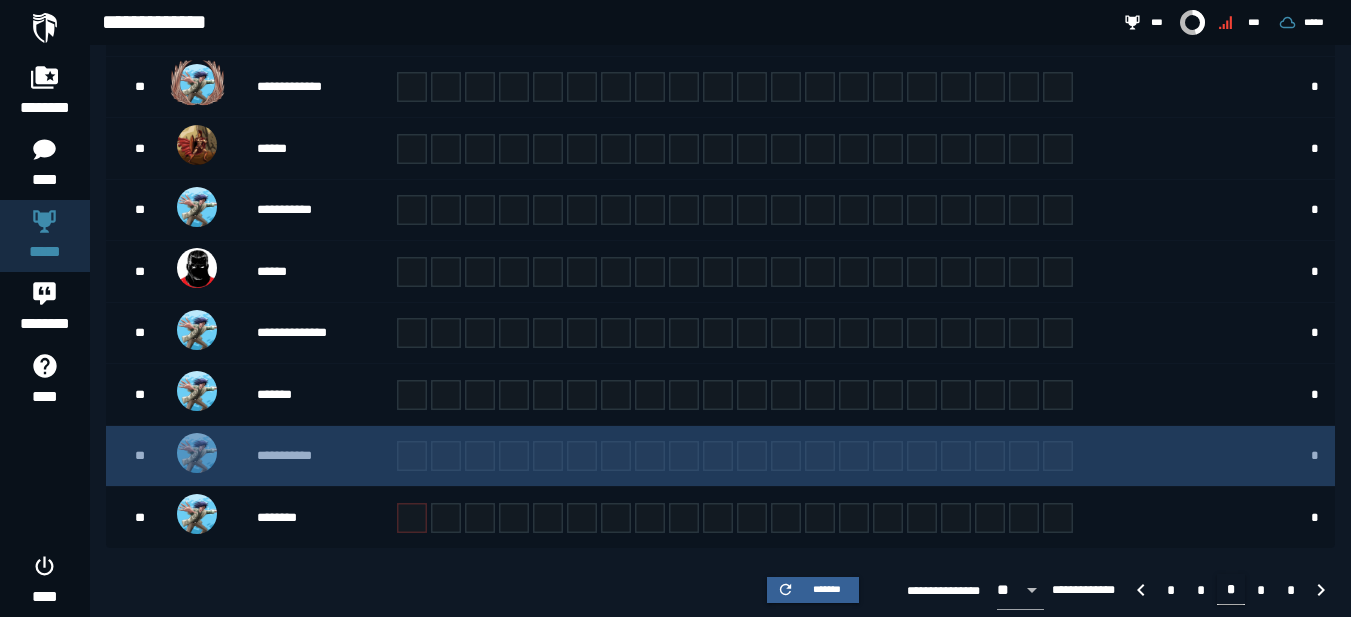 scroll, scrollTop: 589, scrollLeft: 0, axis: vertical 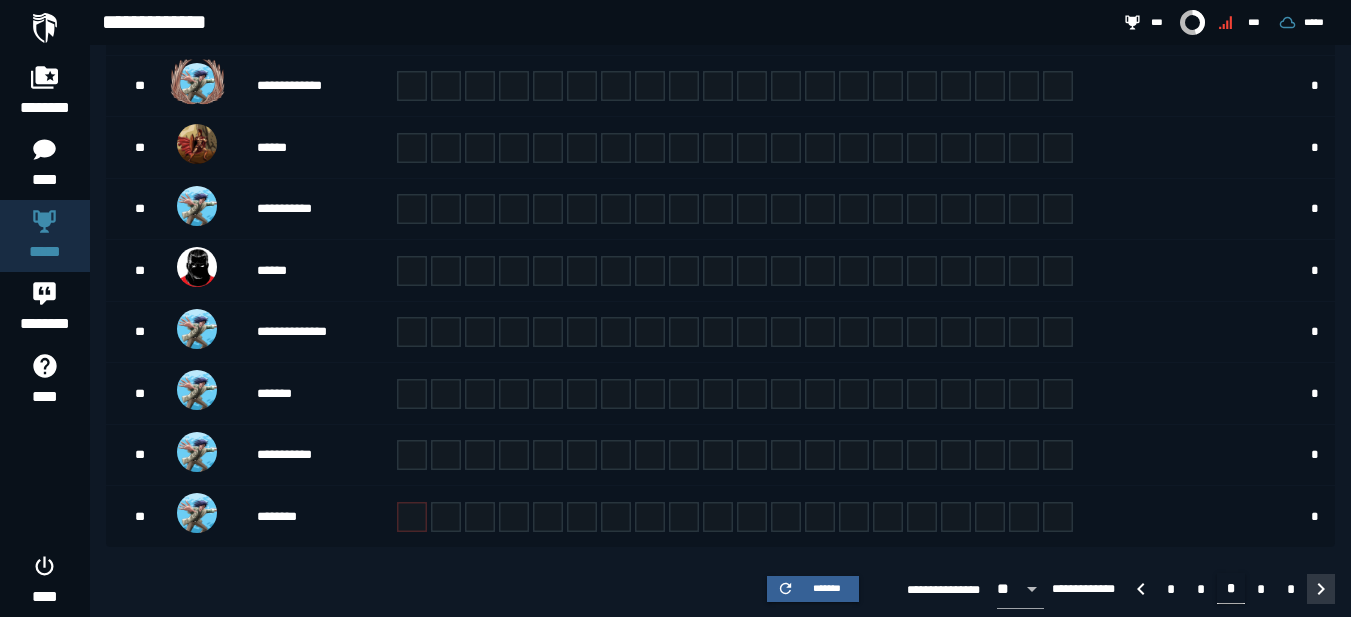 click 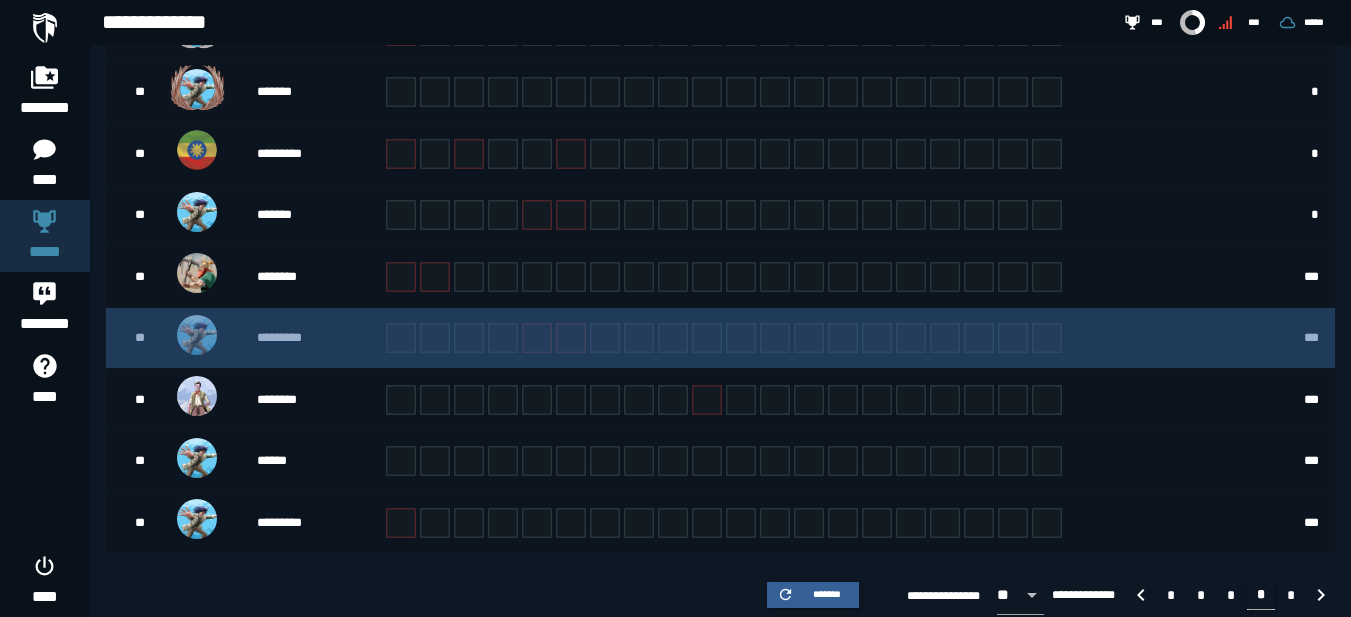 scroll, scrollTop: 589, scrollLeft: 0, axis: vertical 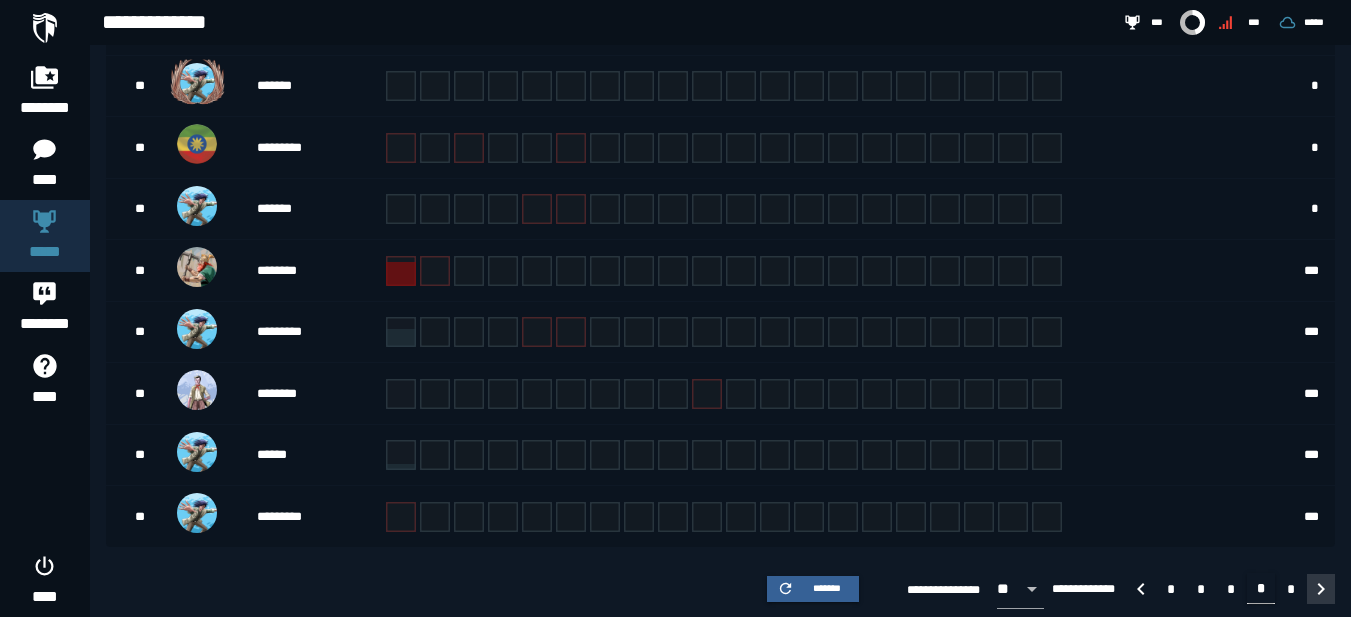 click 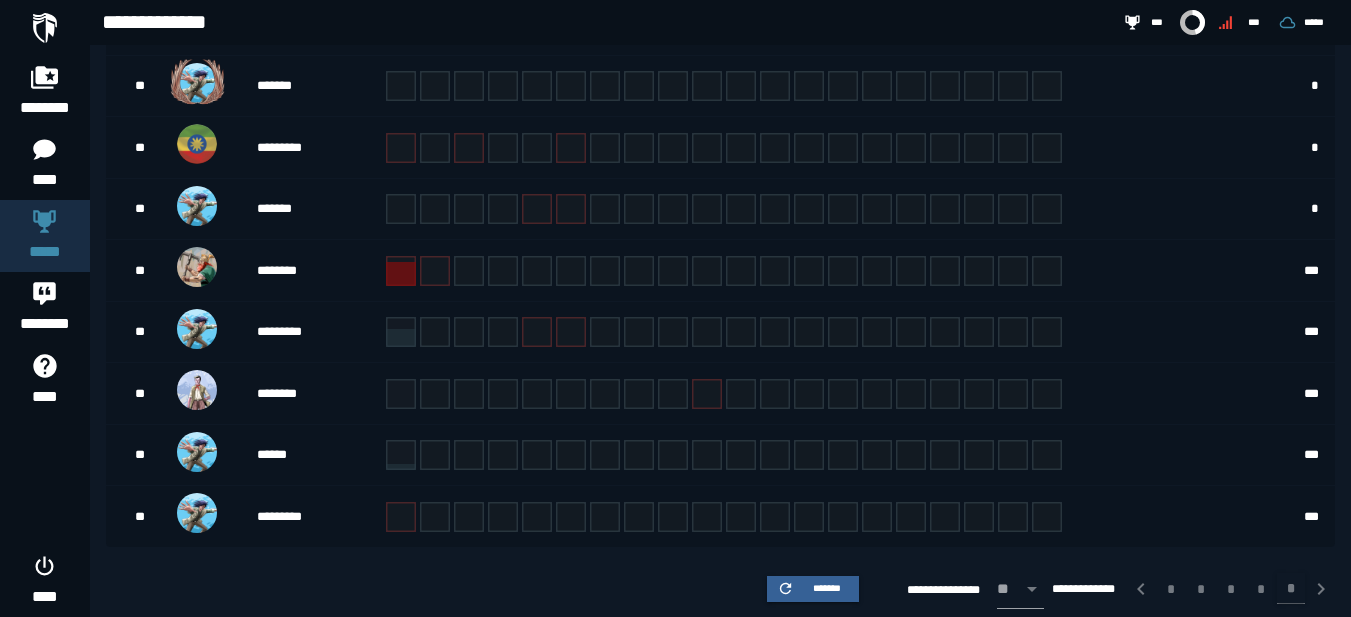 scroll, scrollTop: 286, scrollLeft: 0, axis: vertical 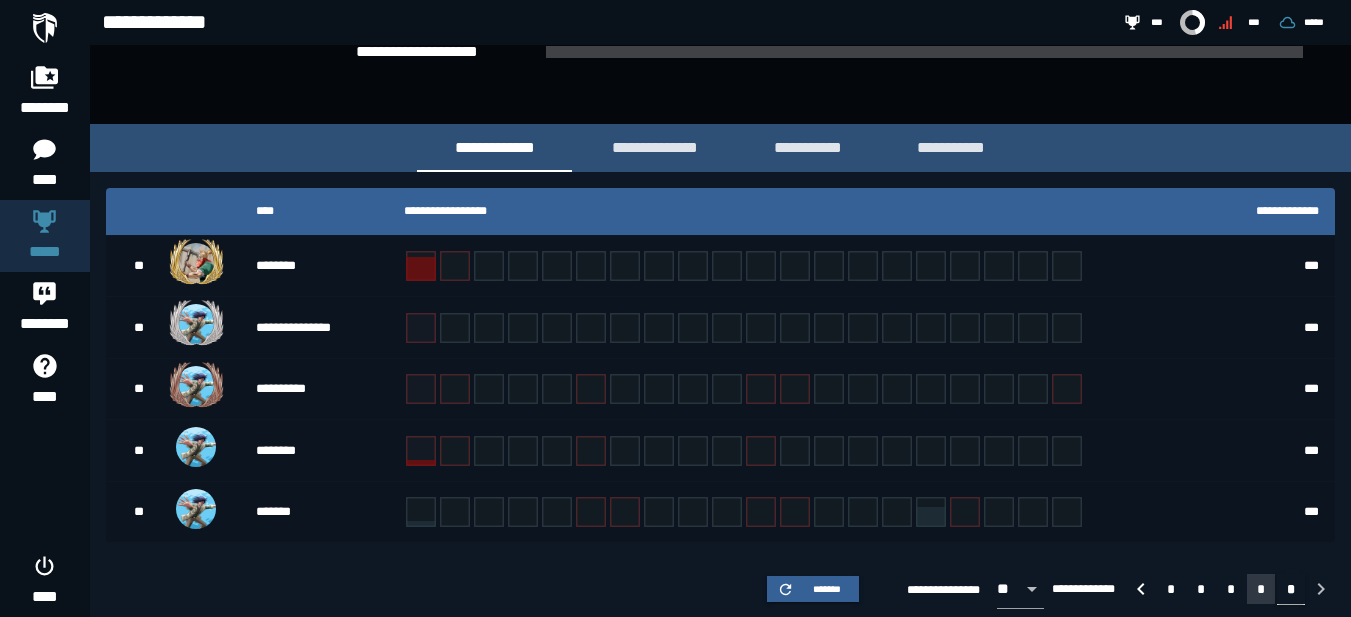 click on "*" at bounding box center (1261, 589) 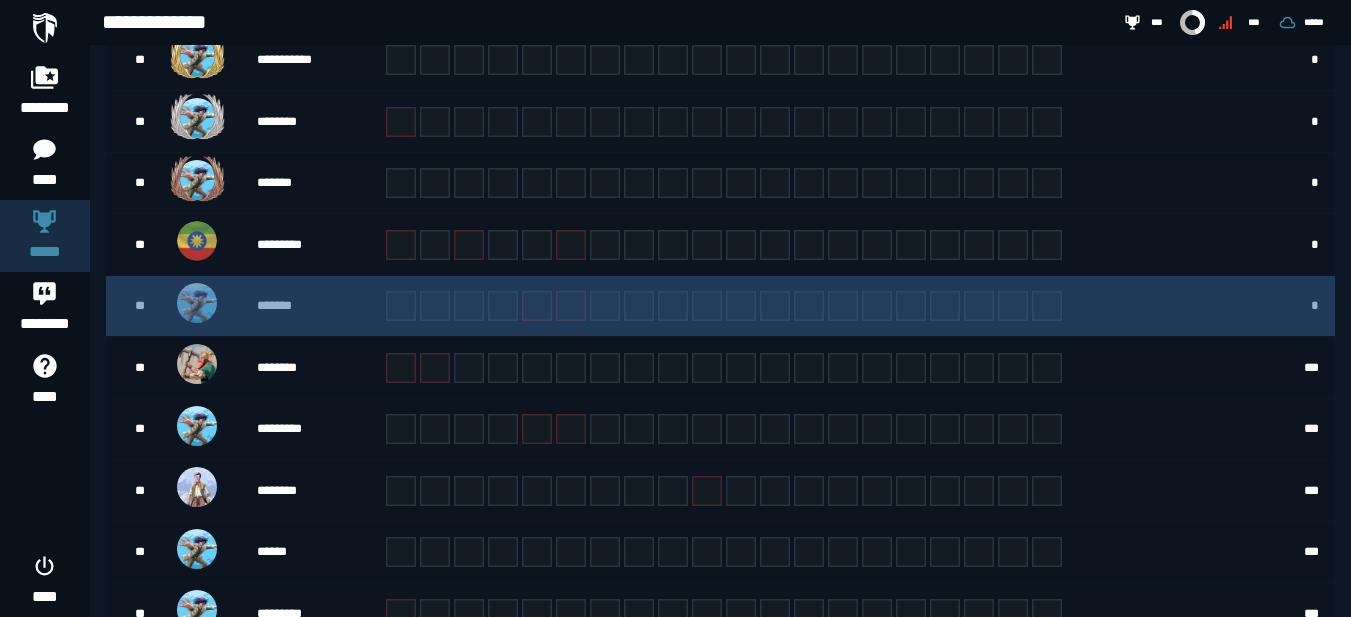 scroll, scrollTop: 589, scrollLeft: 0, axis: vertical 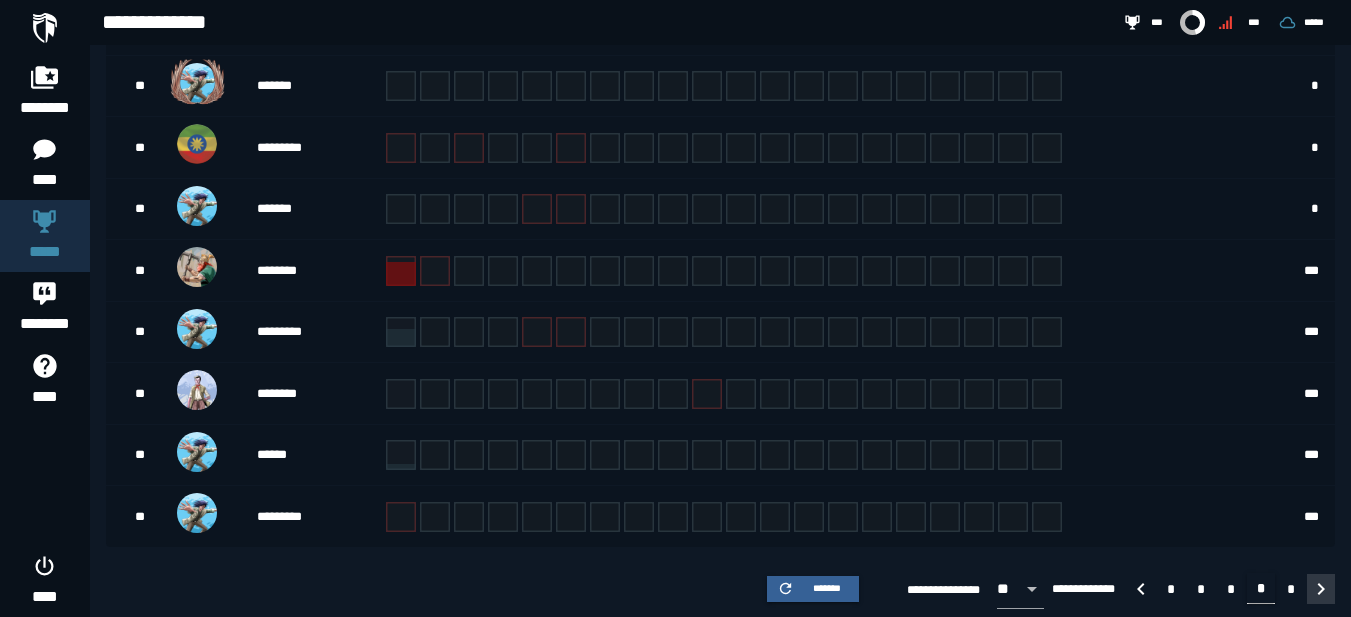 click 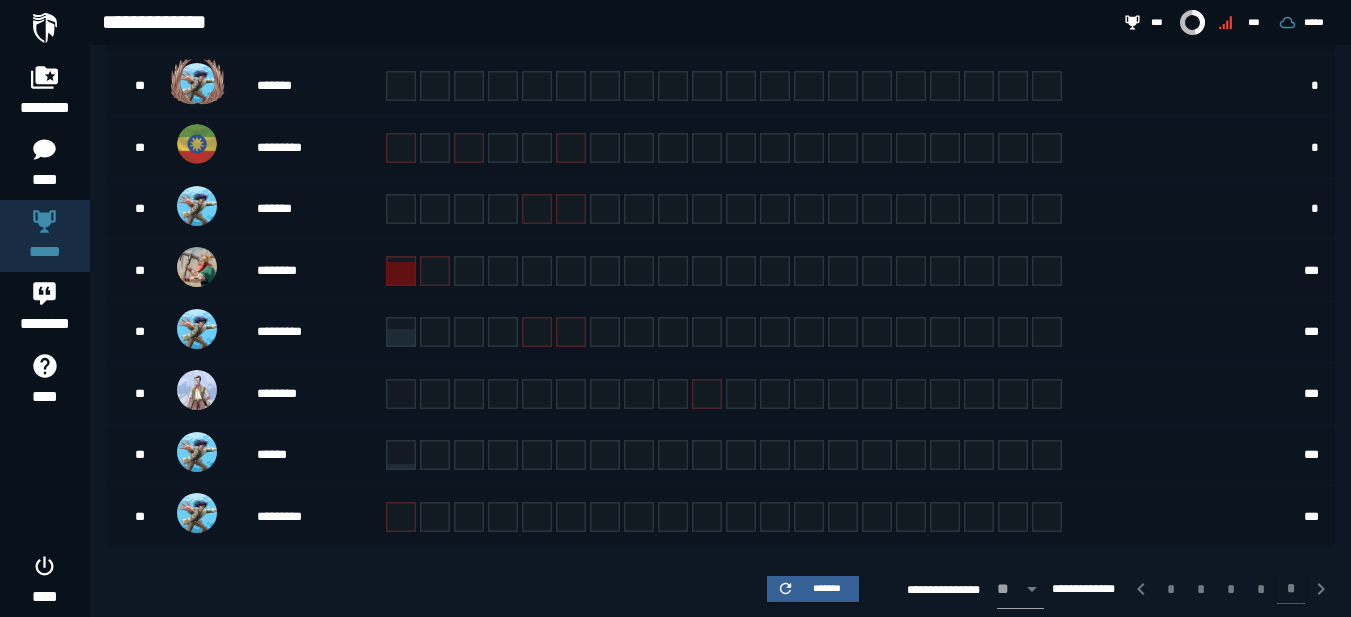 scroll, scrollTop: 286, scrollLeft: 0, axis: vertical 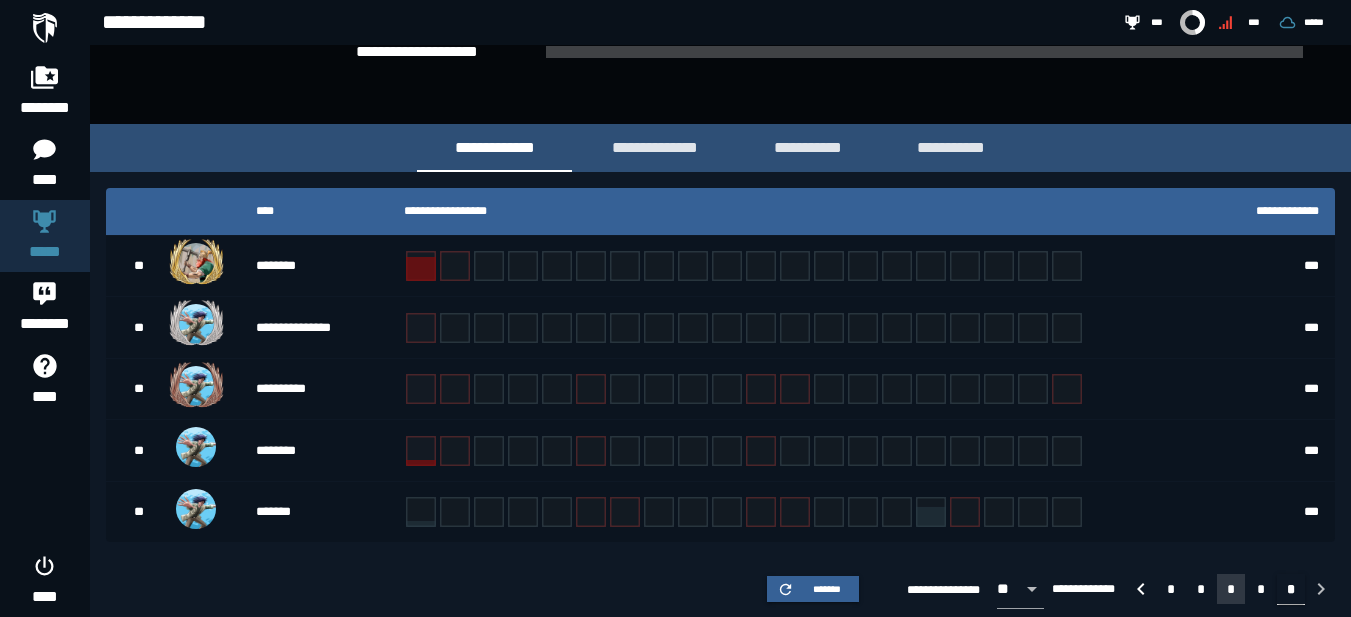 click on "*" at bounding box center [1231, 589] 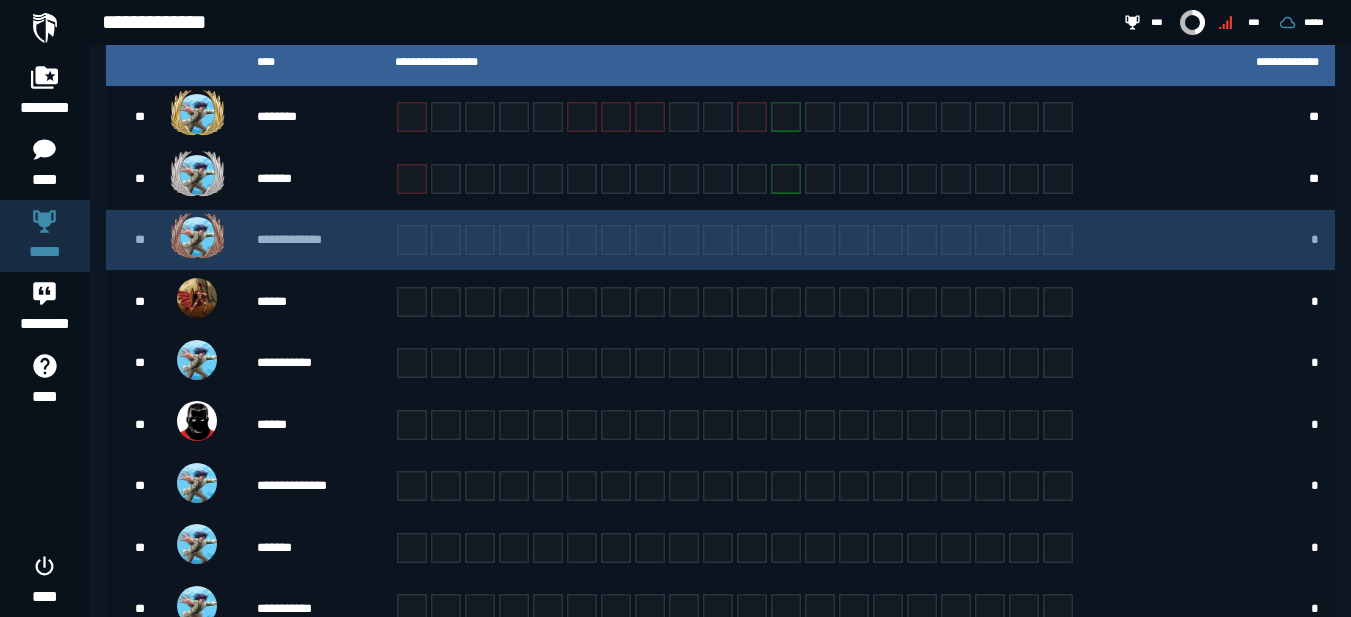 scroll, scrollTop: 589, scrollLeft: 0, axis: vertical 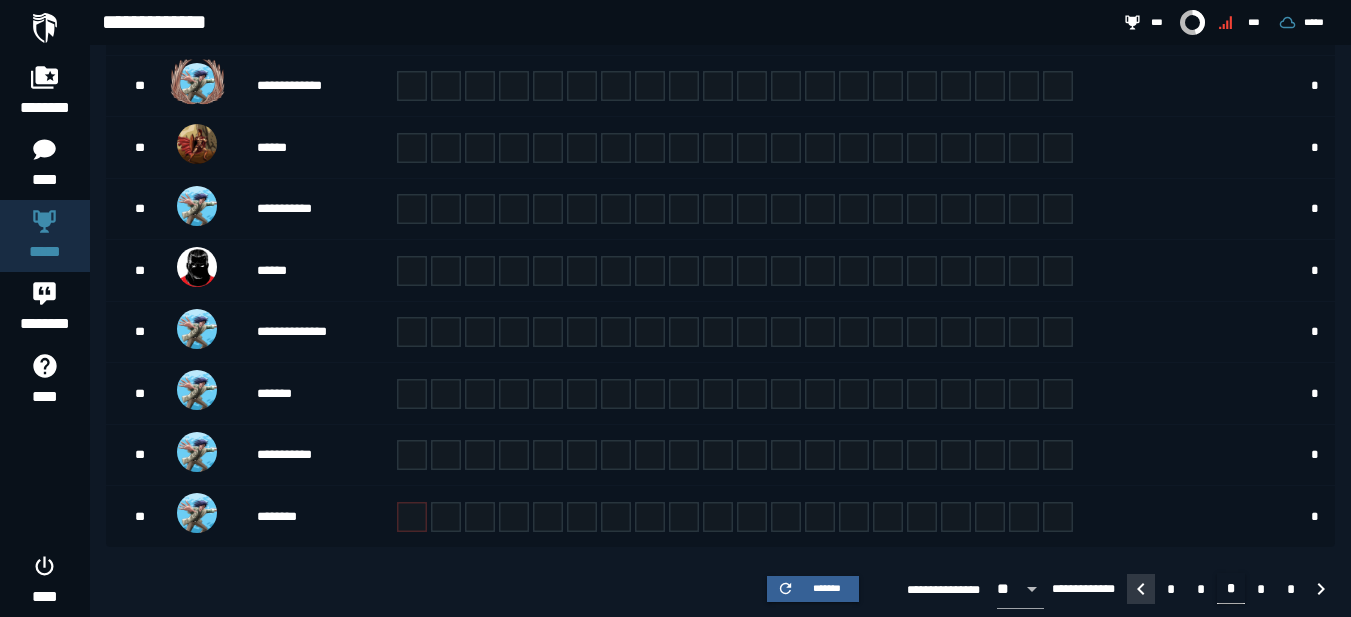 click 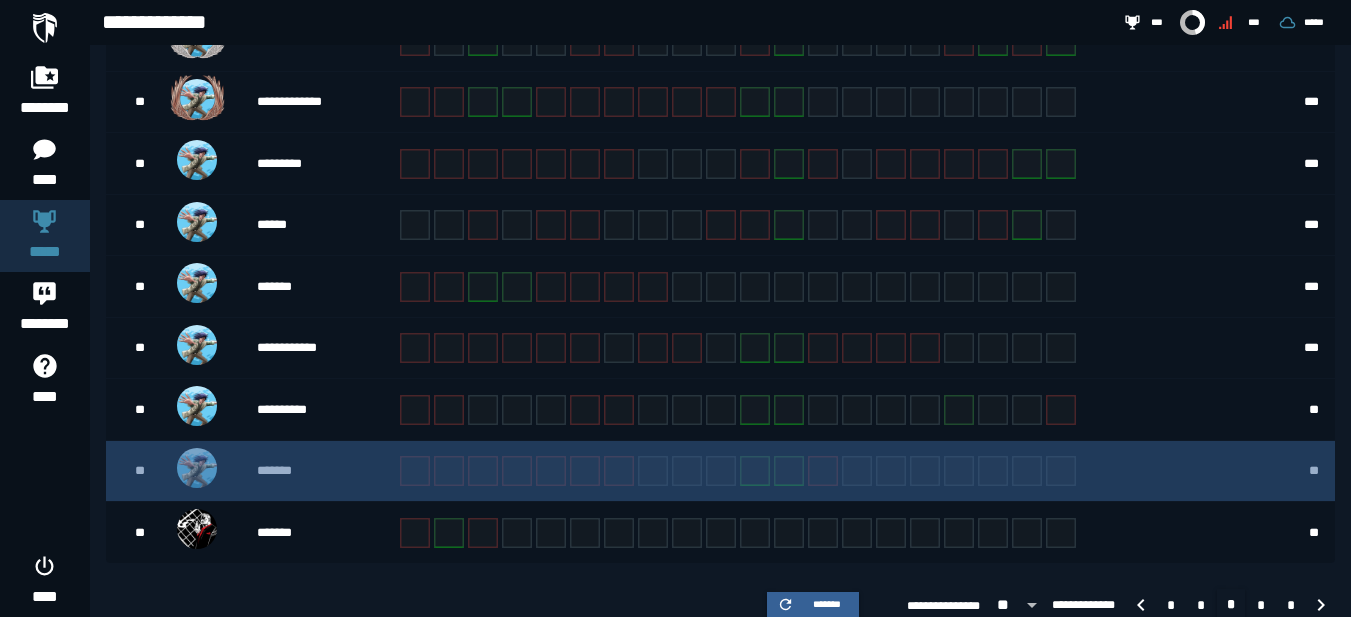 scroll, scrollTop: 589, scrollLeft: 0, axis: vertical 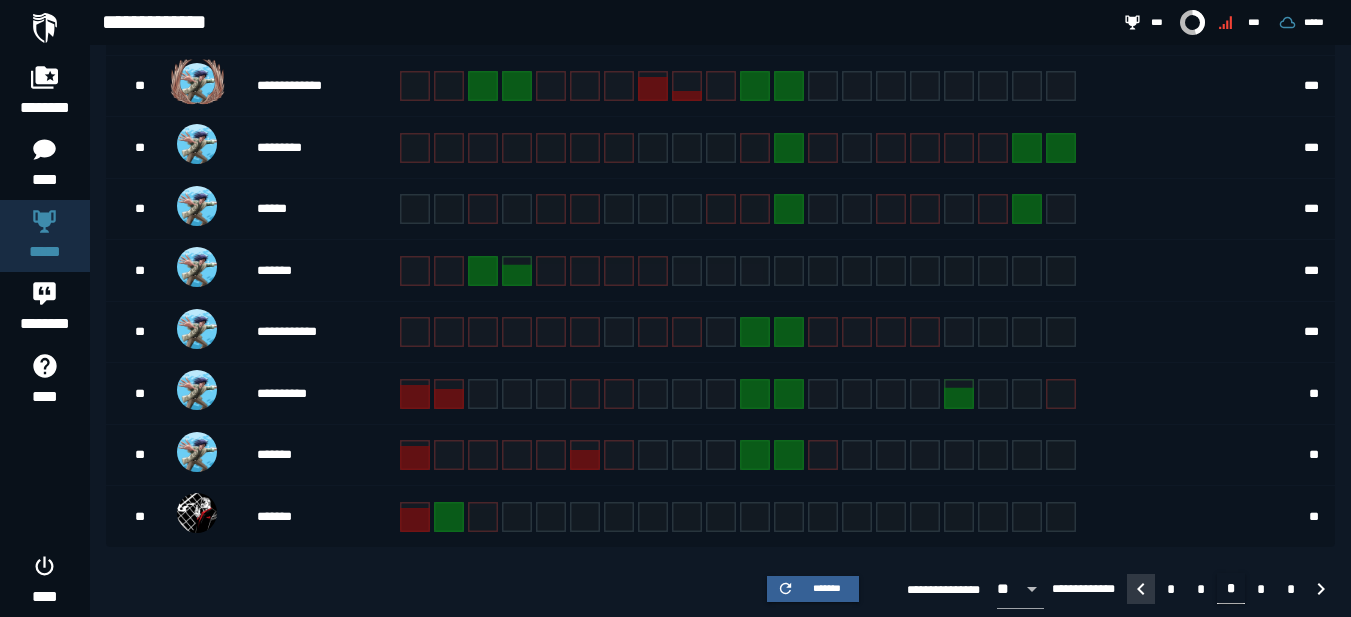 click 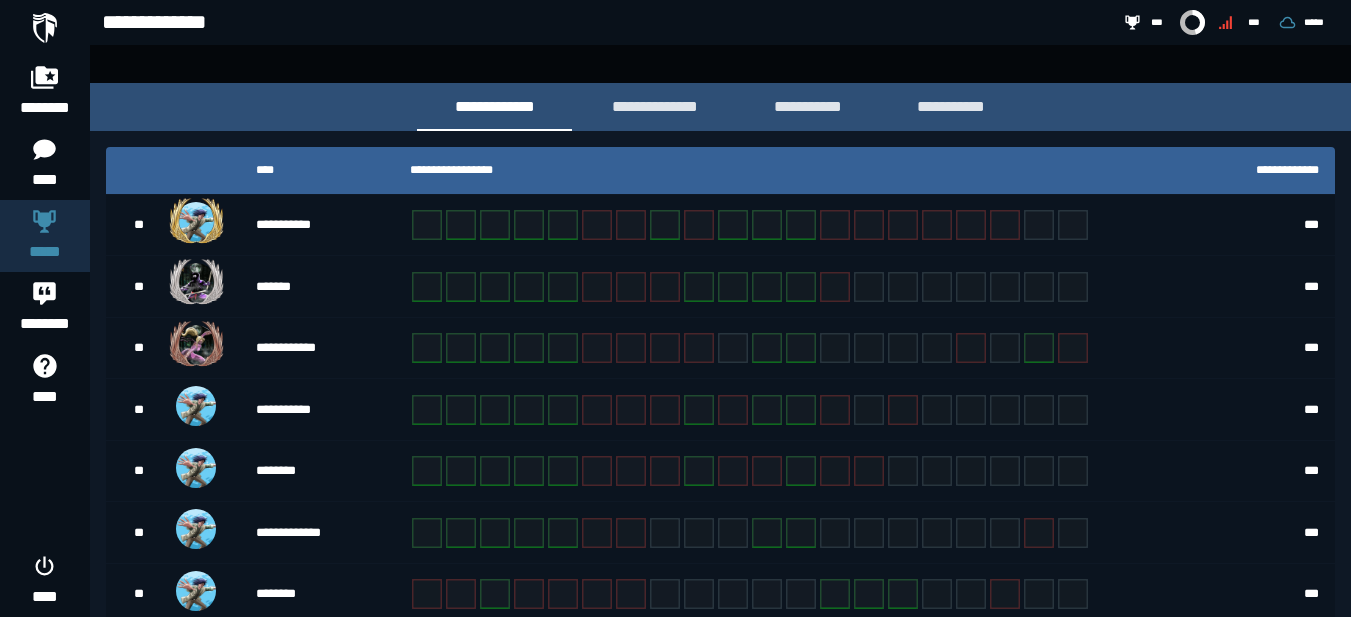 scroll, scrollTop: 329, scrollLeft: 0, axis: vertical 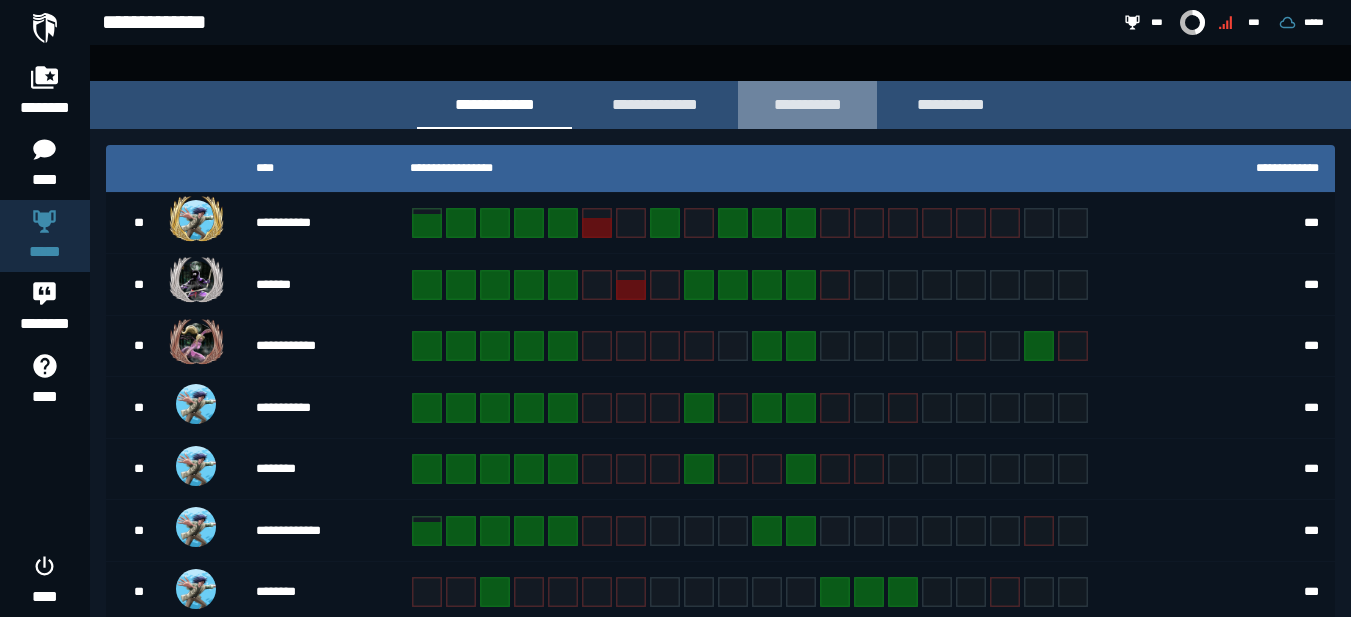click on "**********" at bounding box center (807, 104) 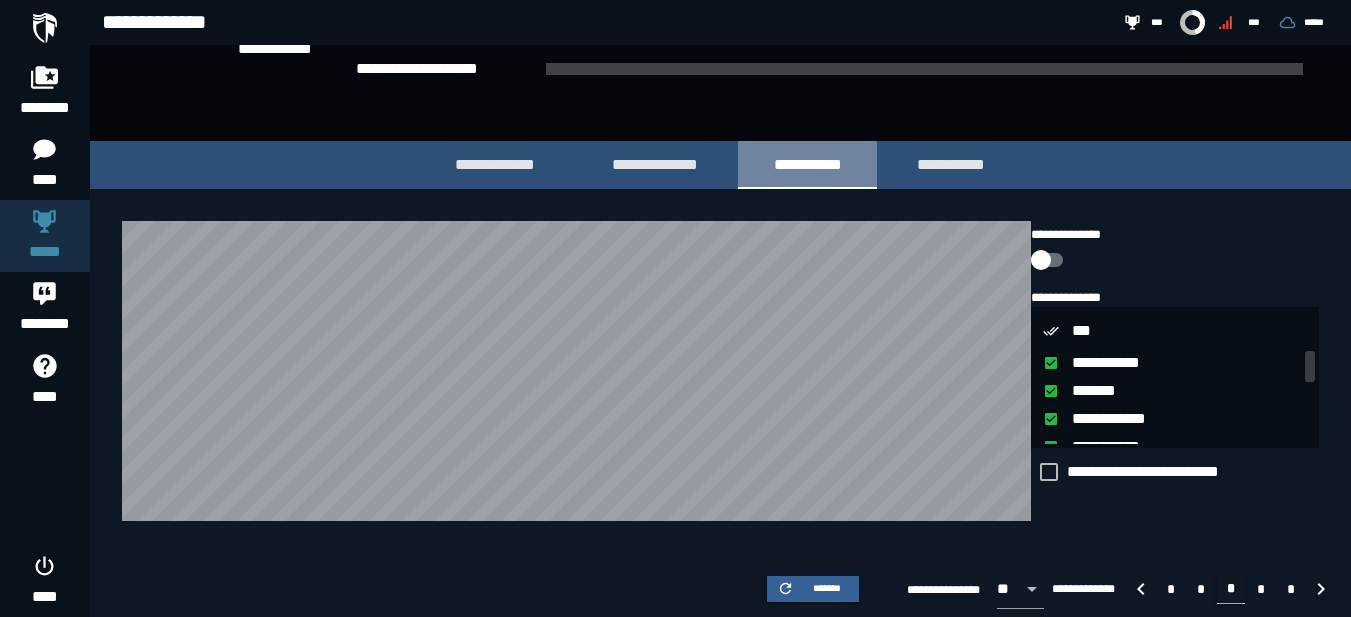 scroll, scrollTop: 269, scrollLeft: 0, axis: vertical 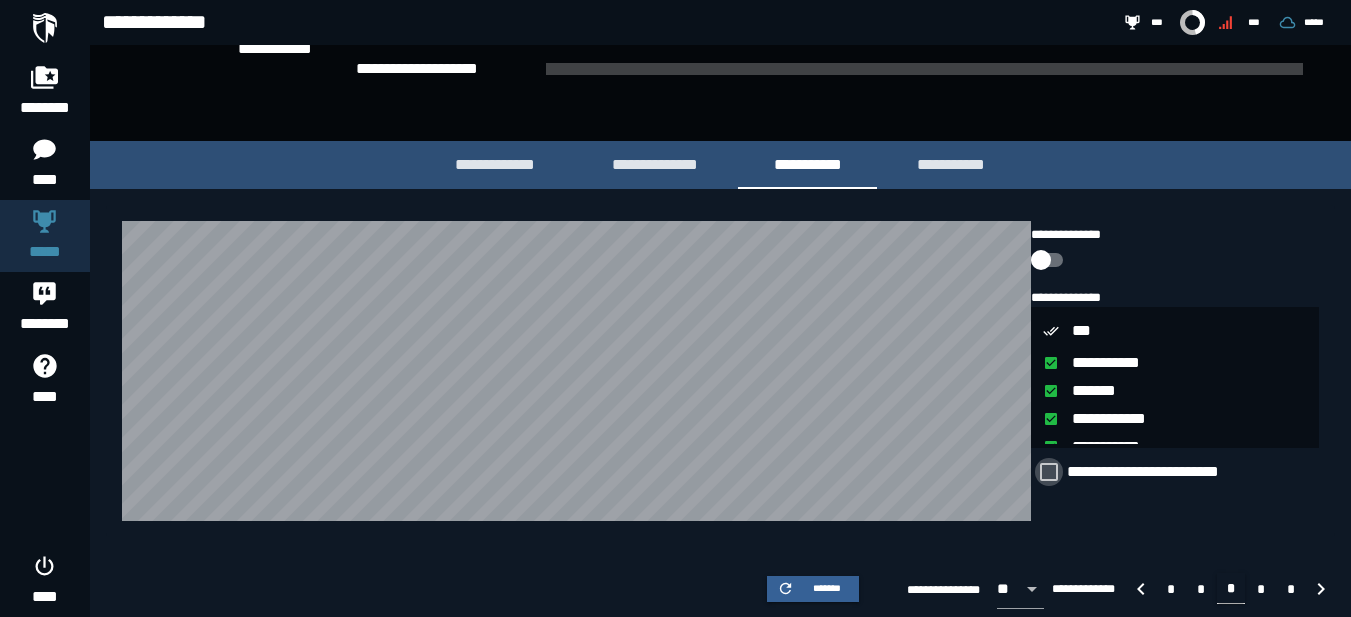 click at bounding box center (1049, 472) 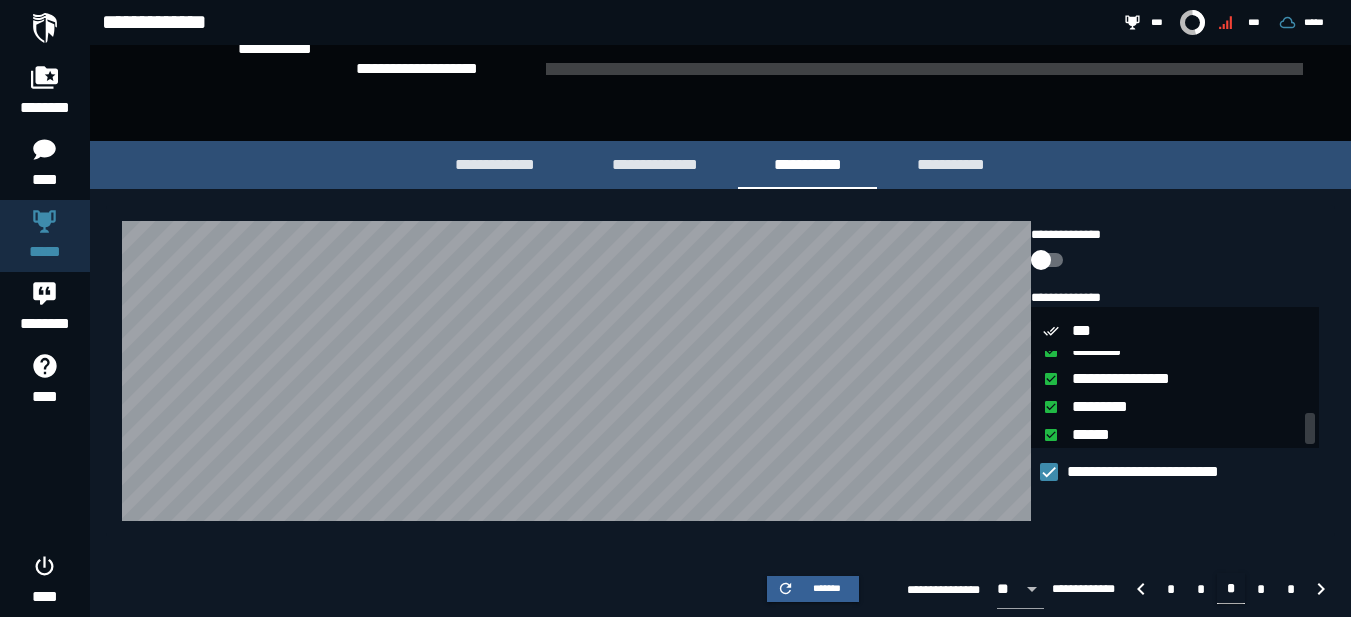 scroll, scrollTop: 187, scrollLeft: 0, axis: vertical 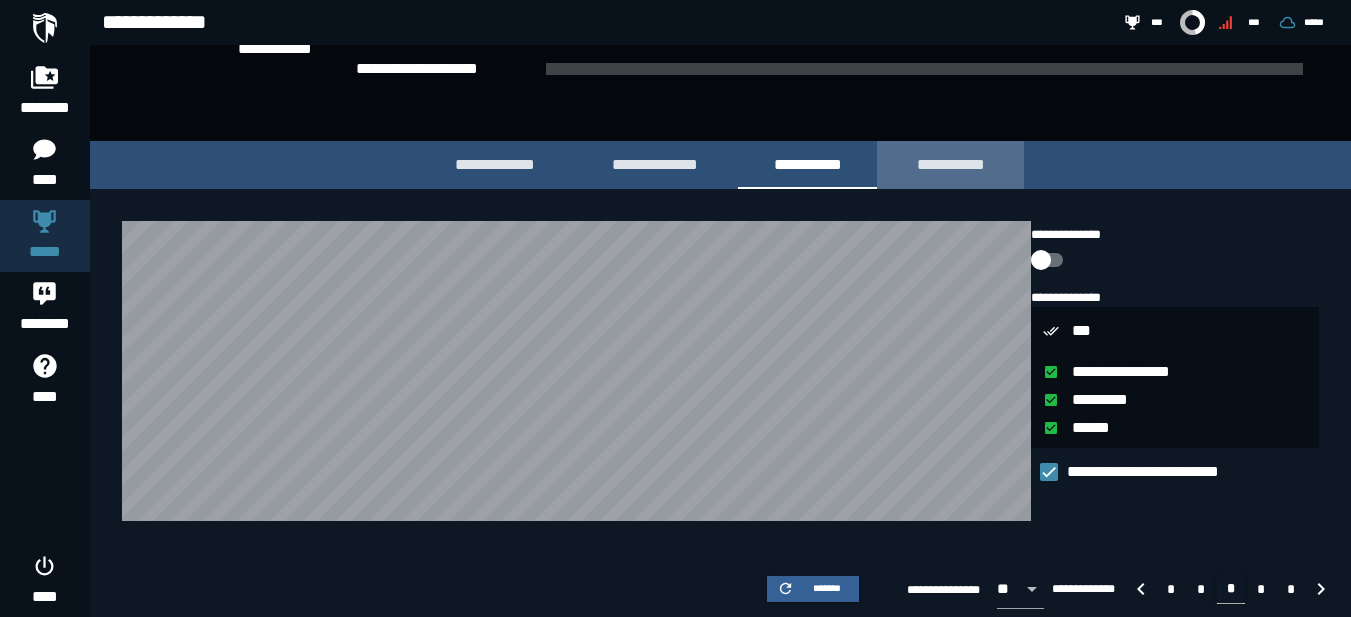click on "**********" at bounding box center (950, 164) 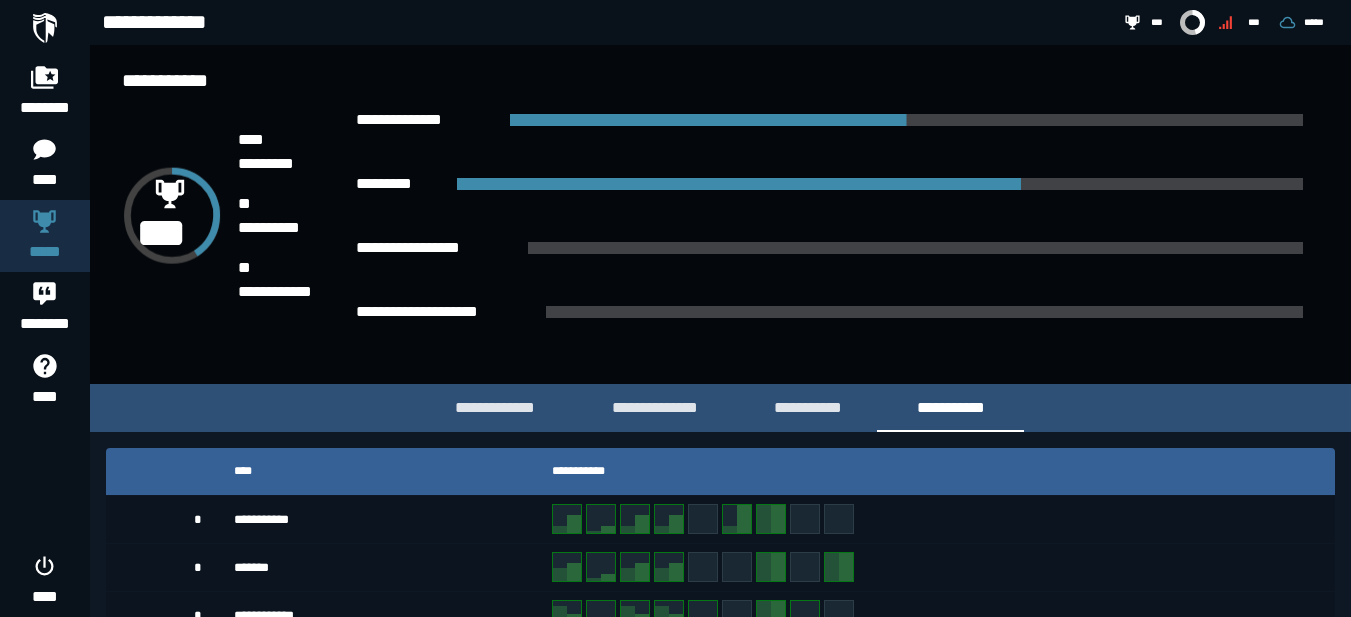 scroll, scrollTop: 0, scrollLeft: 0, axis: both 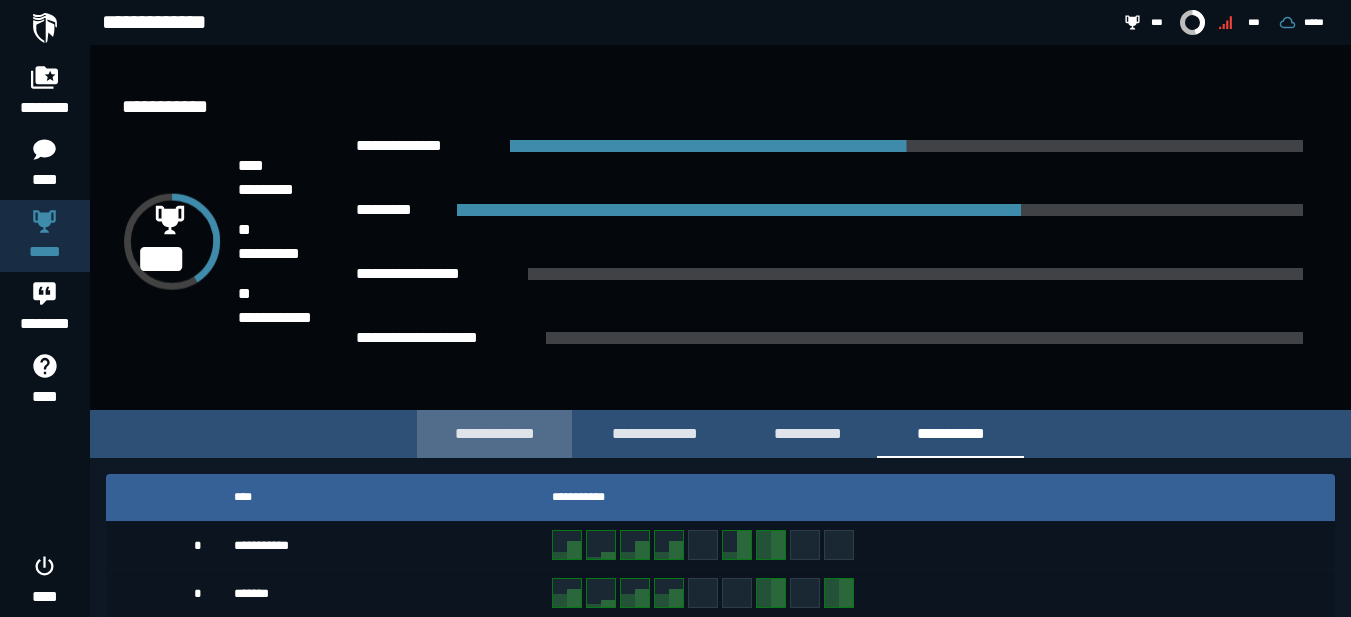 click on "**********" at bounding box center [494, 434] 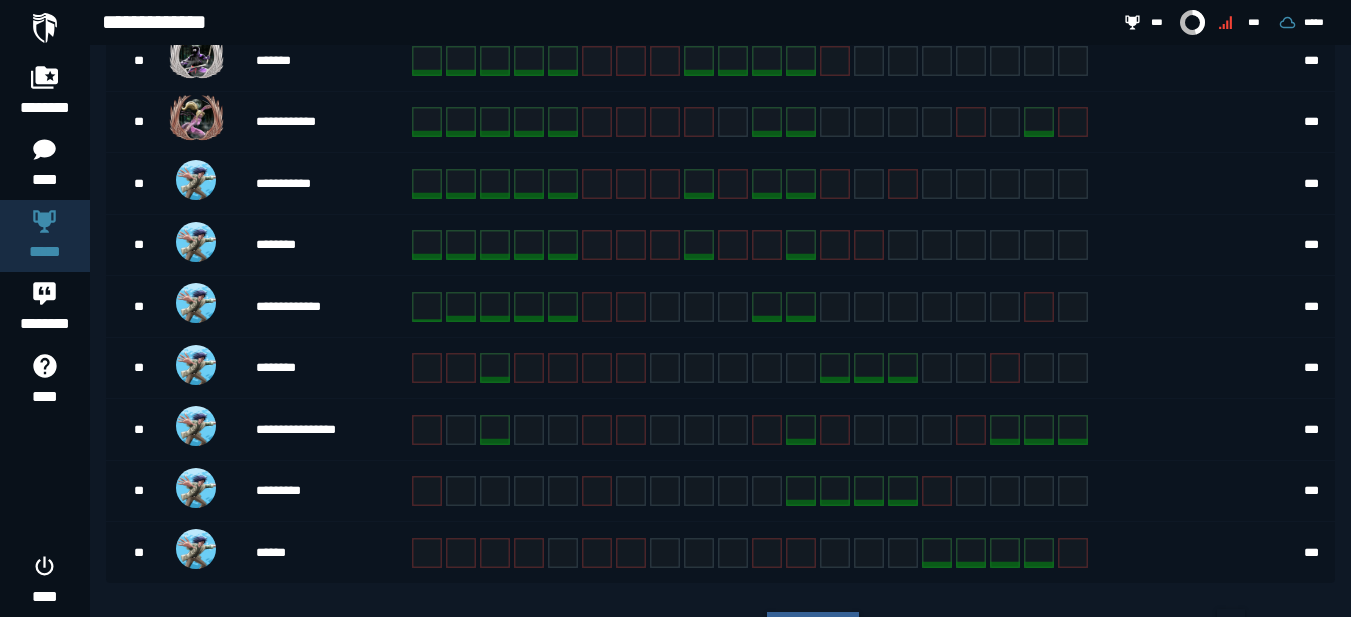 scroll, scrollTop: 589, scrollLeft: 0, axis: vertical 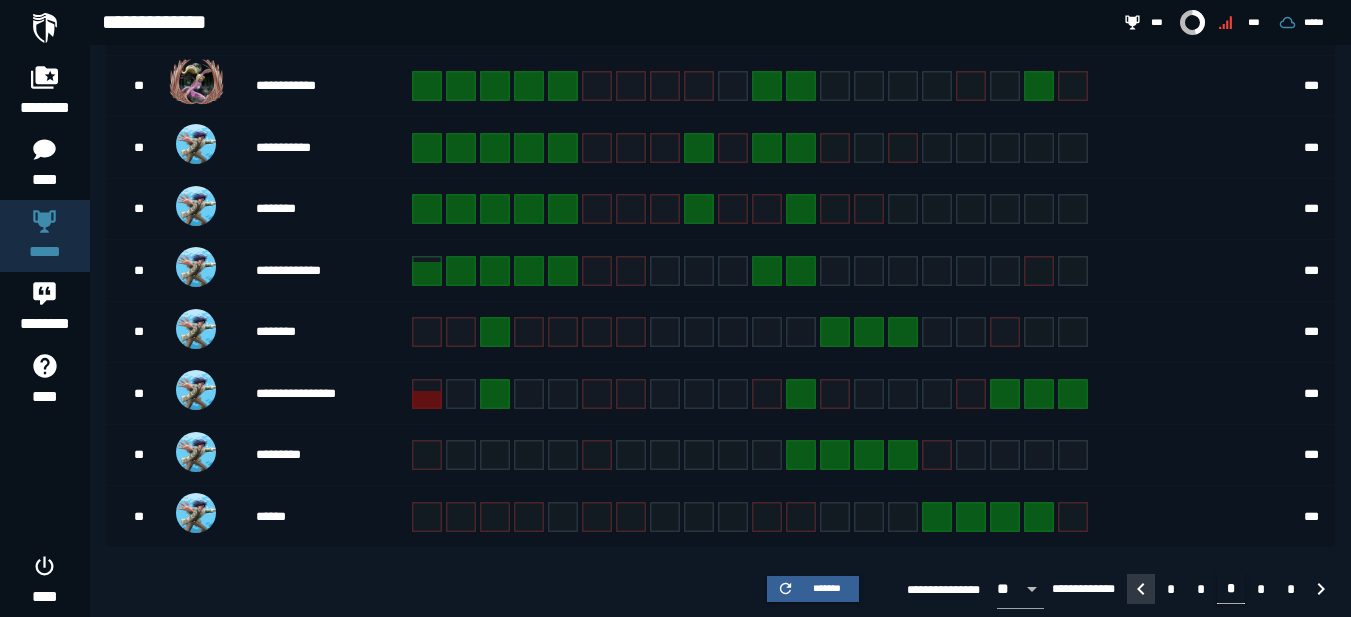 click 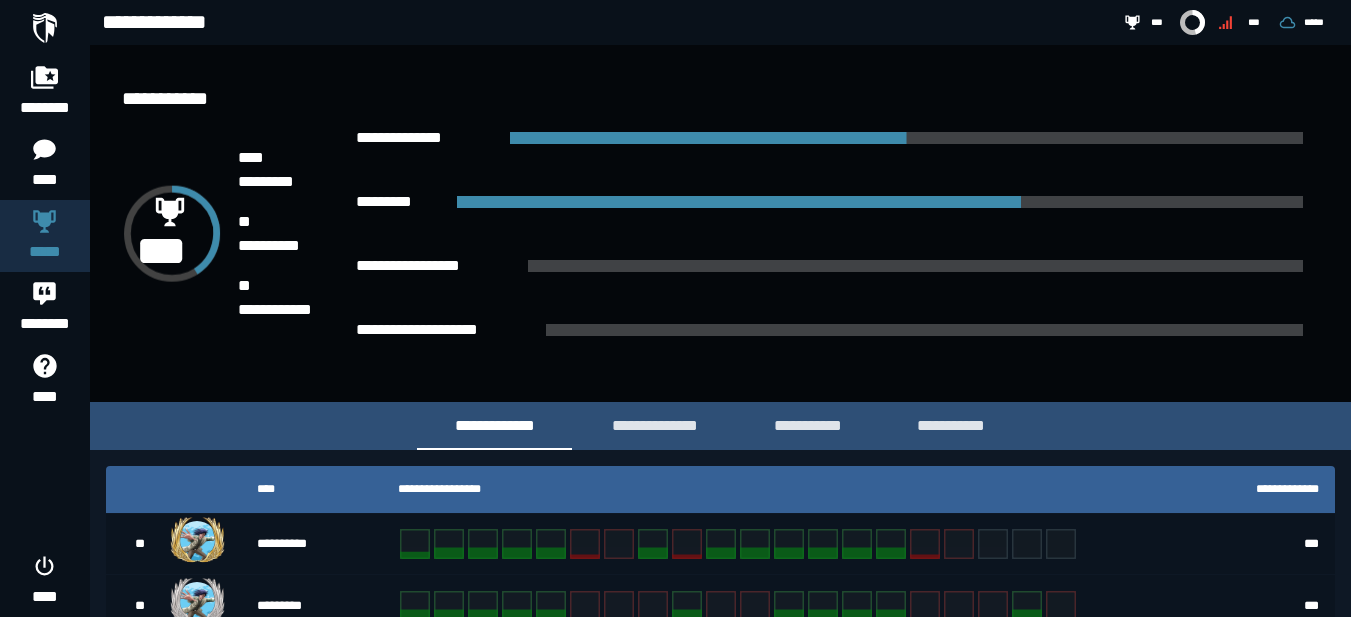 scroll, scrollTop: 0, scrollLeft: 0, axis: both 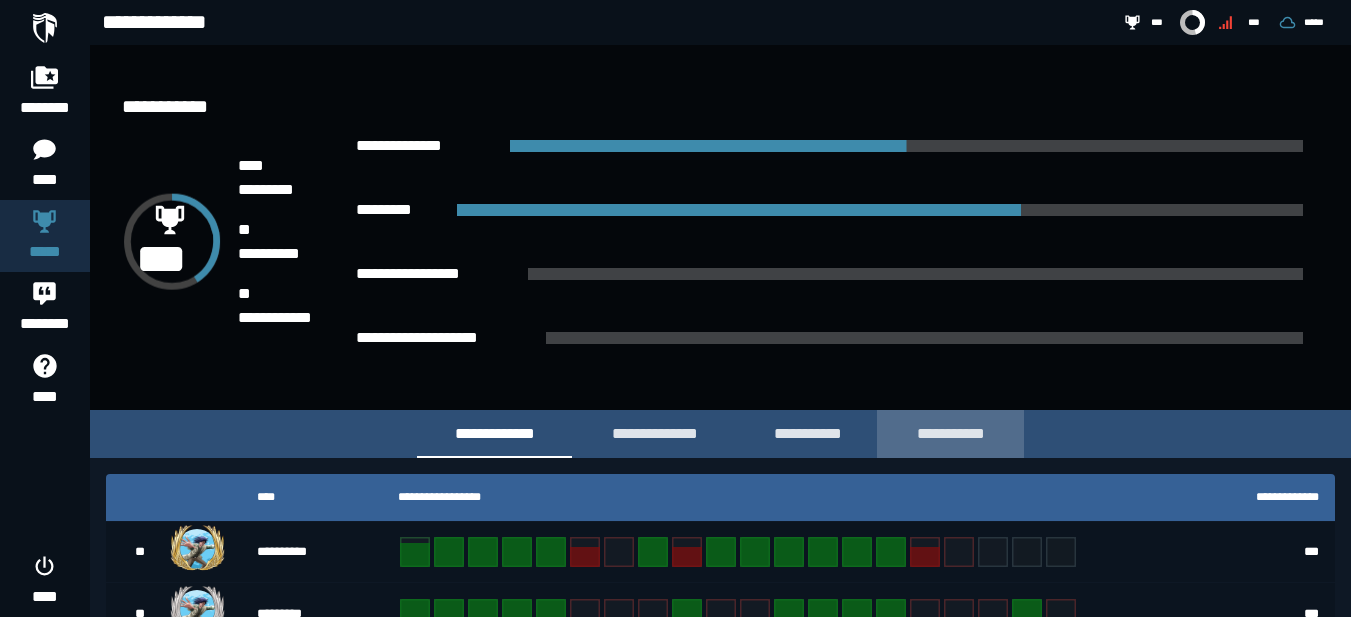 click on "**********" at bounding box center [950, 433] 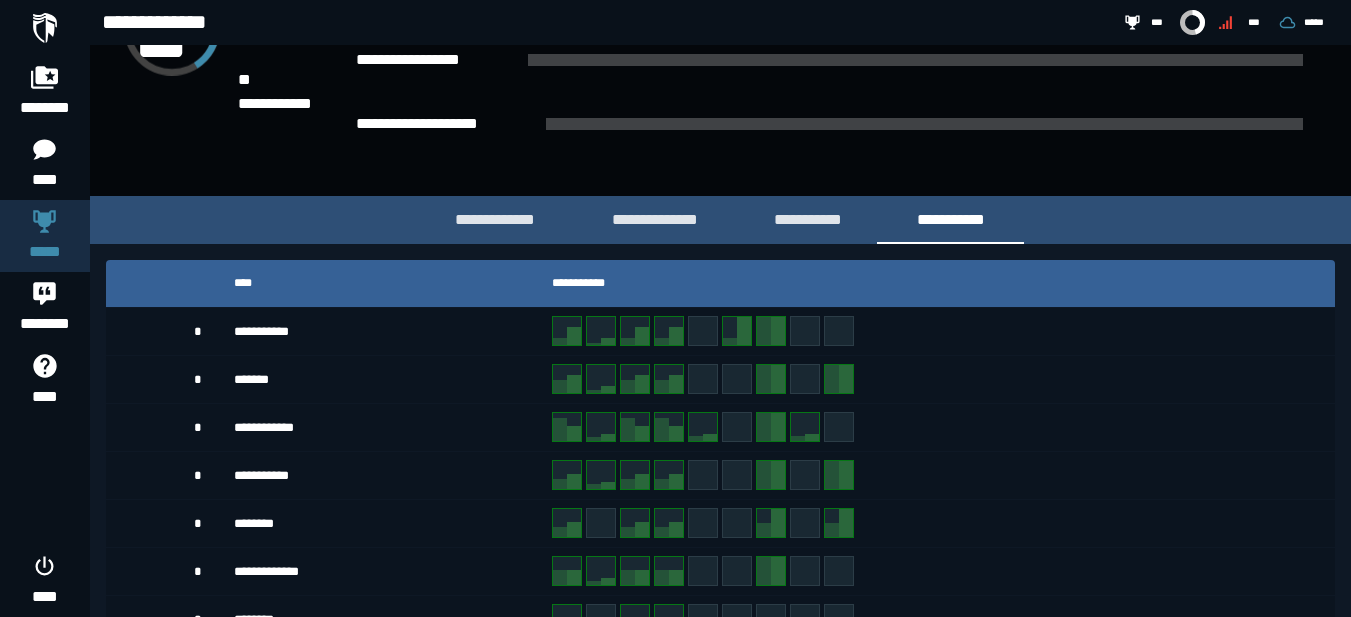scroll, scrollTop: 212, scrollLeft: 0, axis: vertical 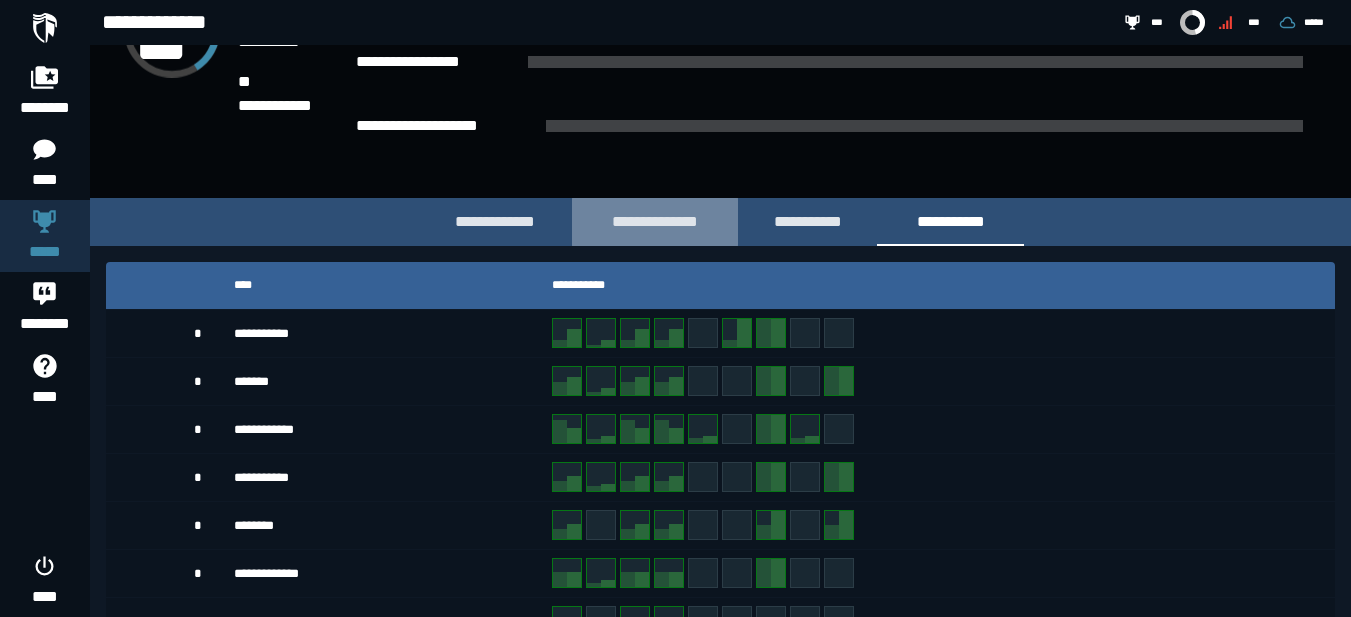 click on "**********" at bounding box center (655, 221) 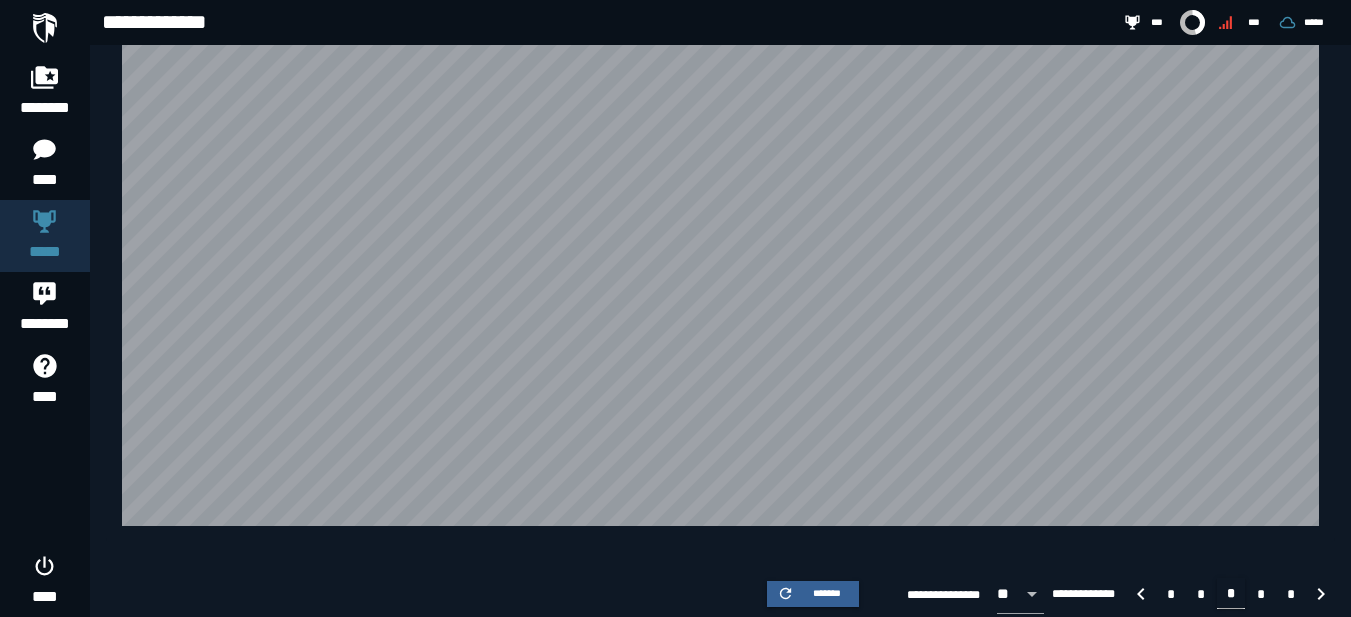 scroll, scrollTop: 529, scrollLeft: 0, axis: vertical 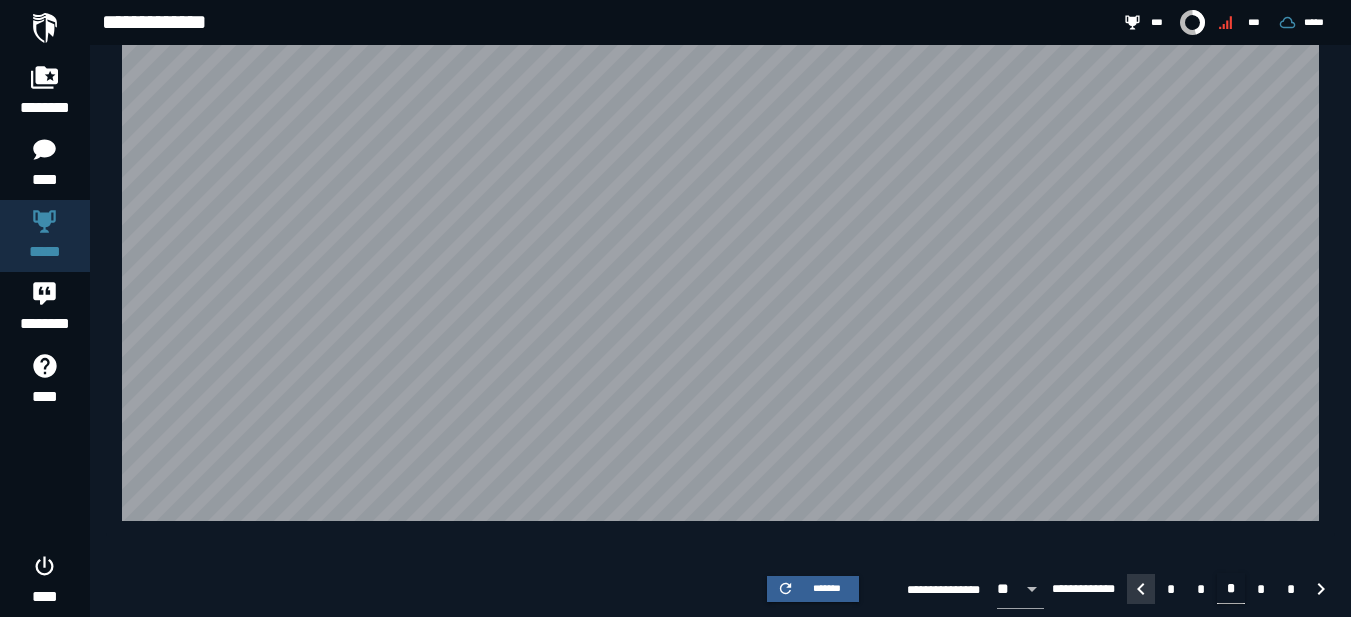 click 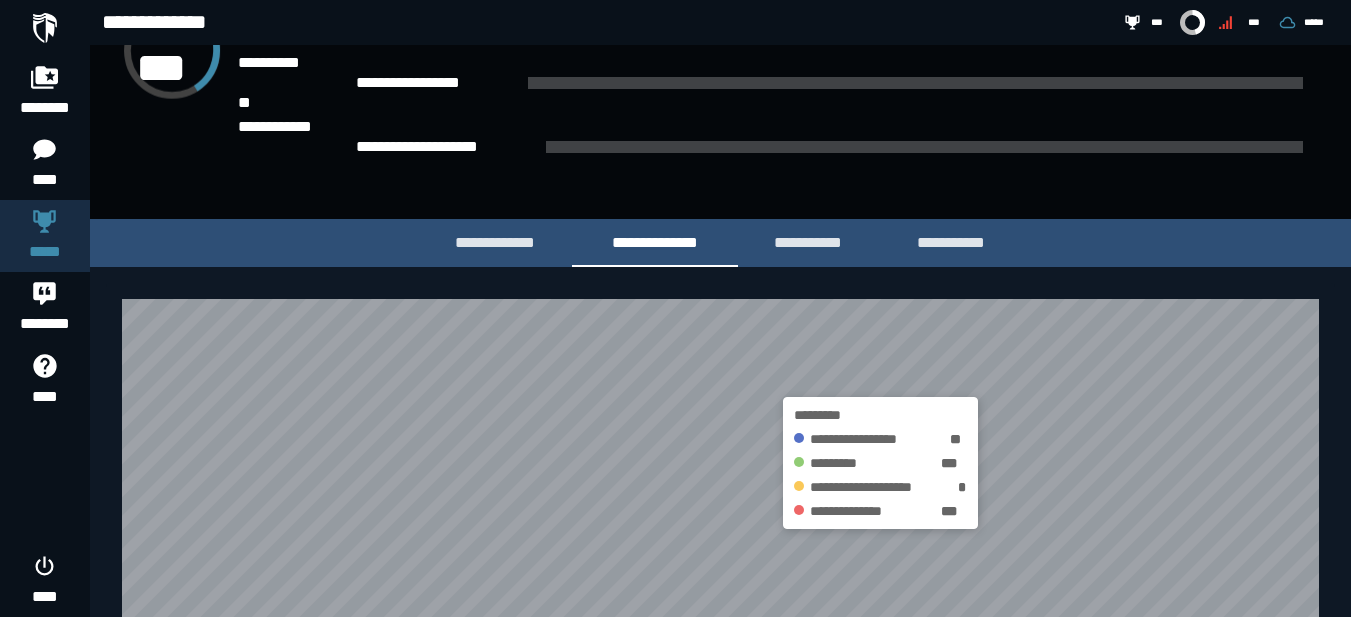 scroll, scrollTop: 189, scrollLeft: 0, axis: vertical 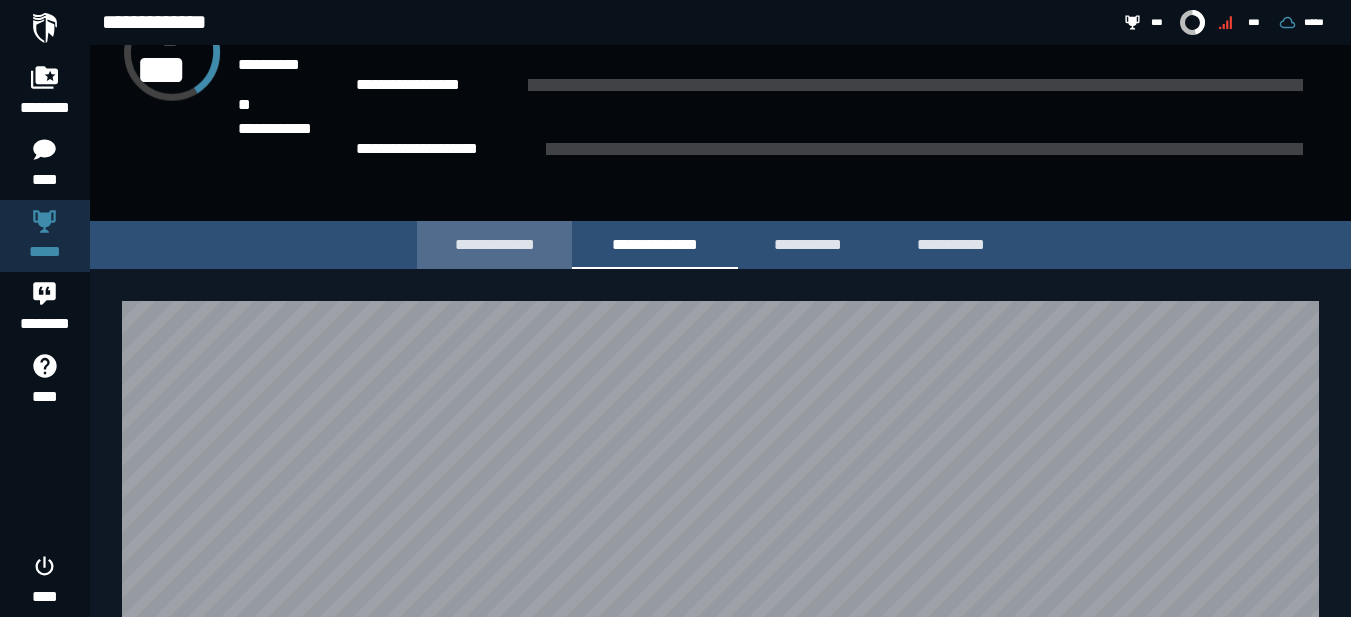 click on "**********" at bounding box center [494, 245] 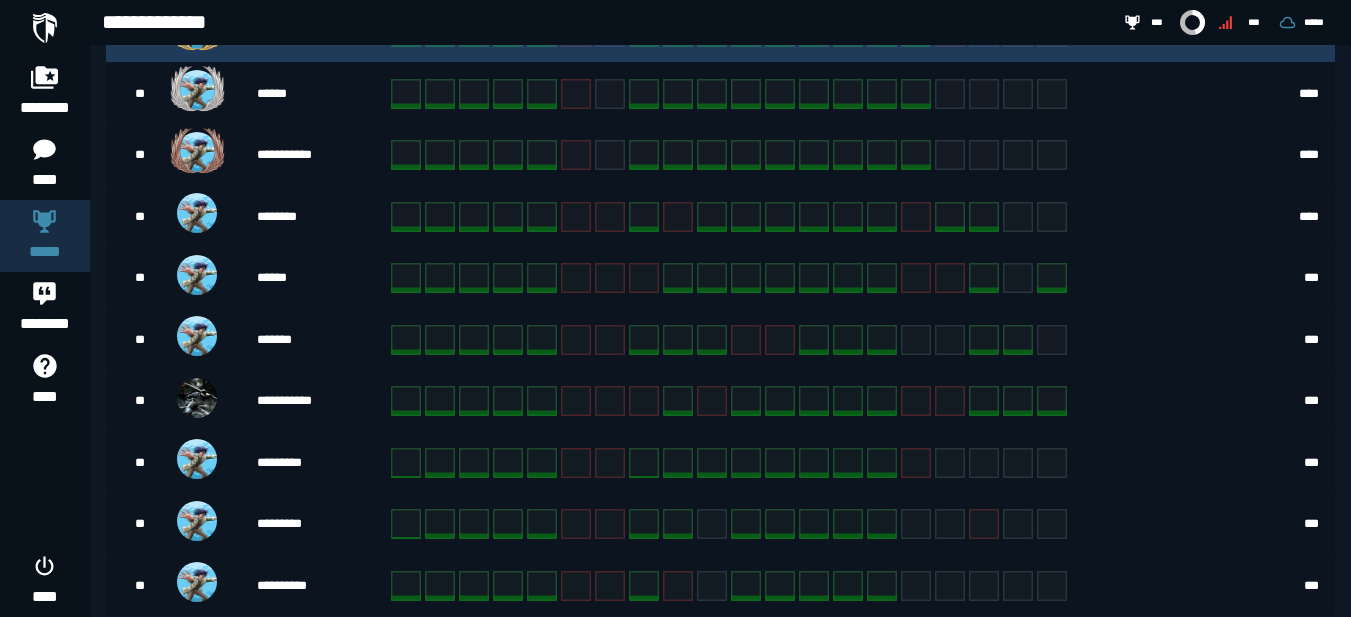 scroll, scrollTop: 589, scrollLeft: 0, axis: vertical 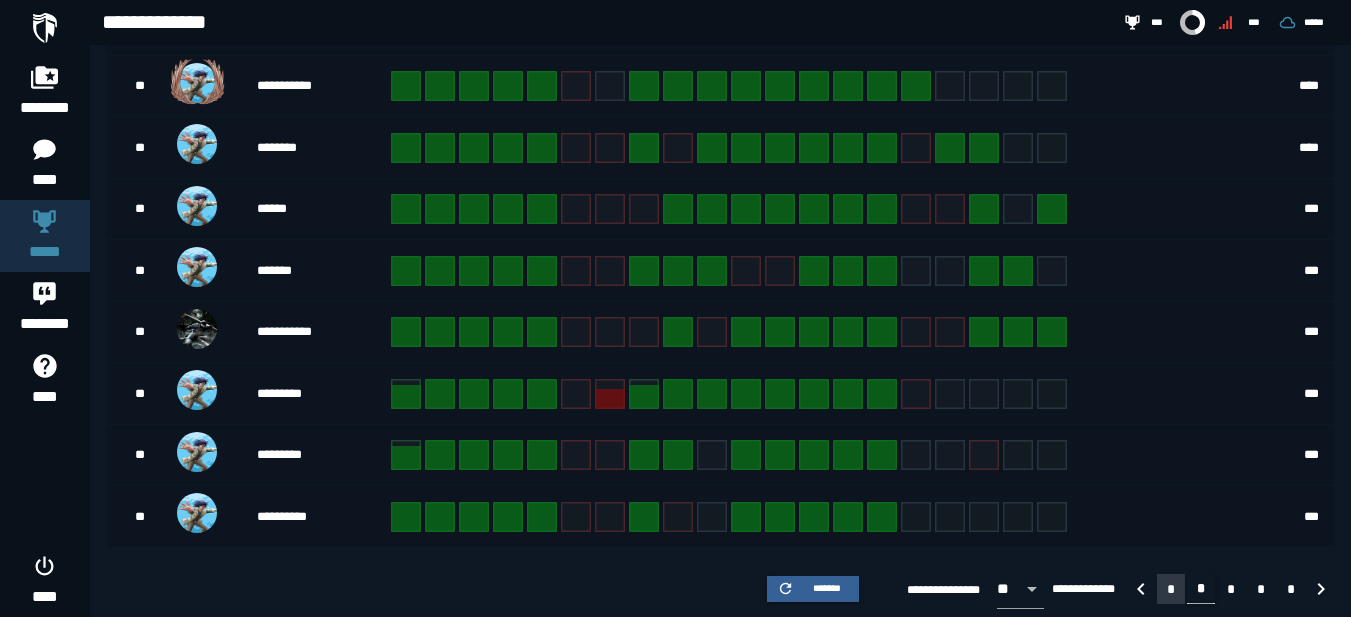 click on "*" at bounding box center [1171, 589] 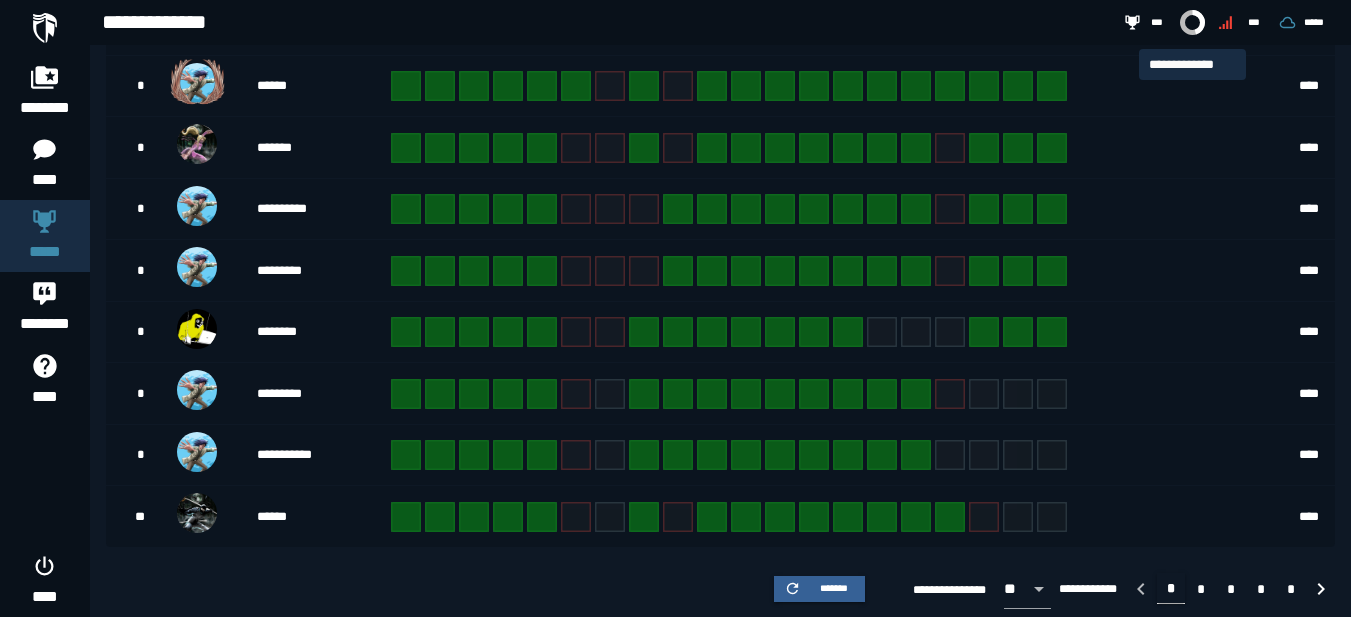 click at bounding box center (1192, 22) 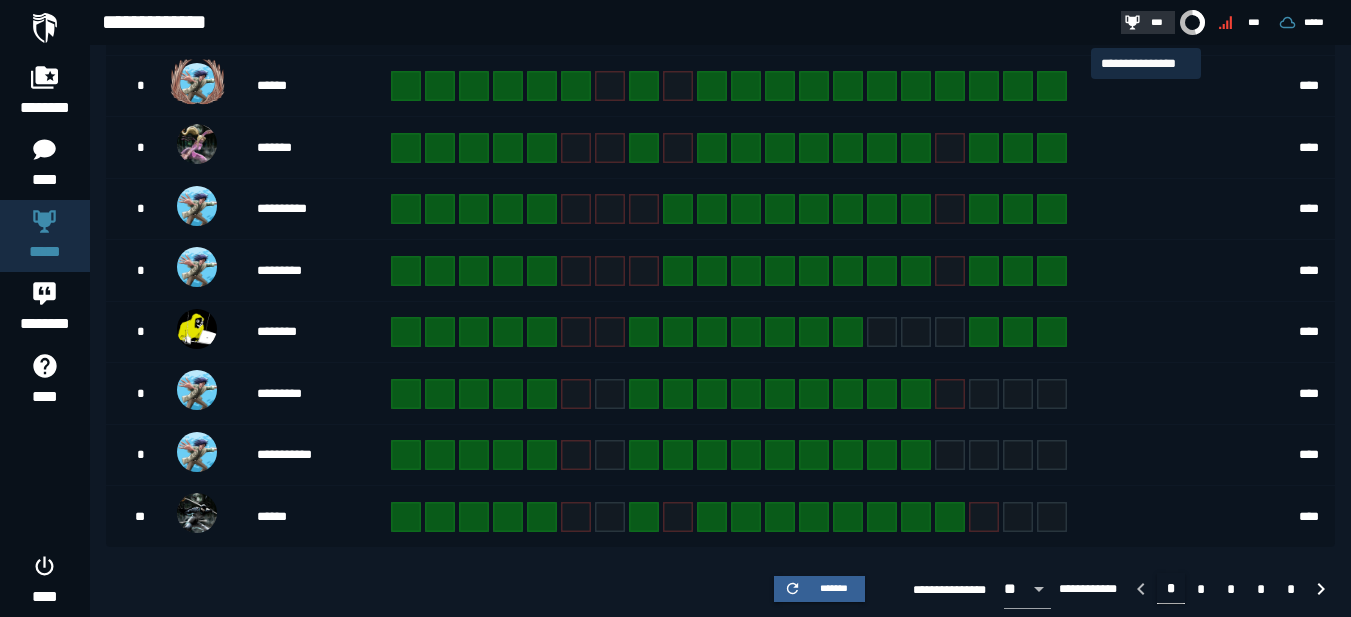 click on "***" at bounding box center (1157, 22) 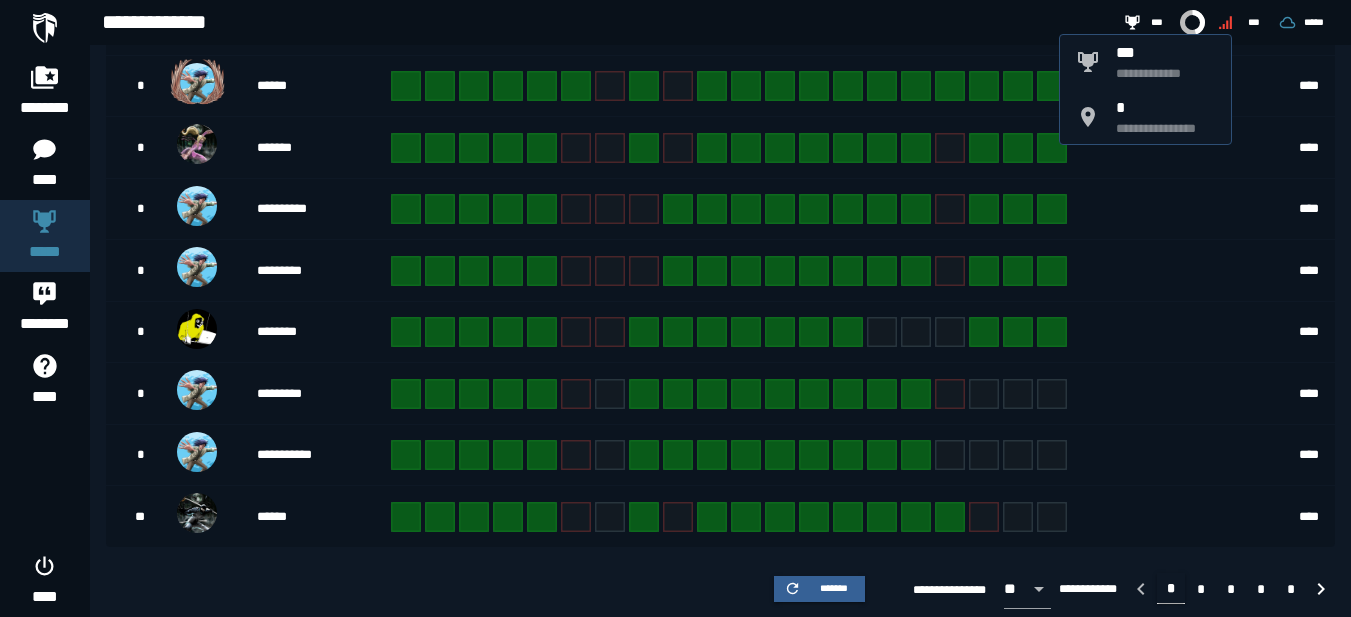 click 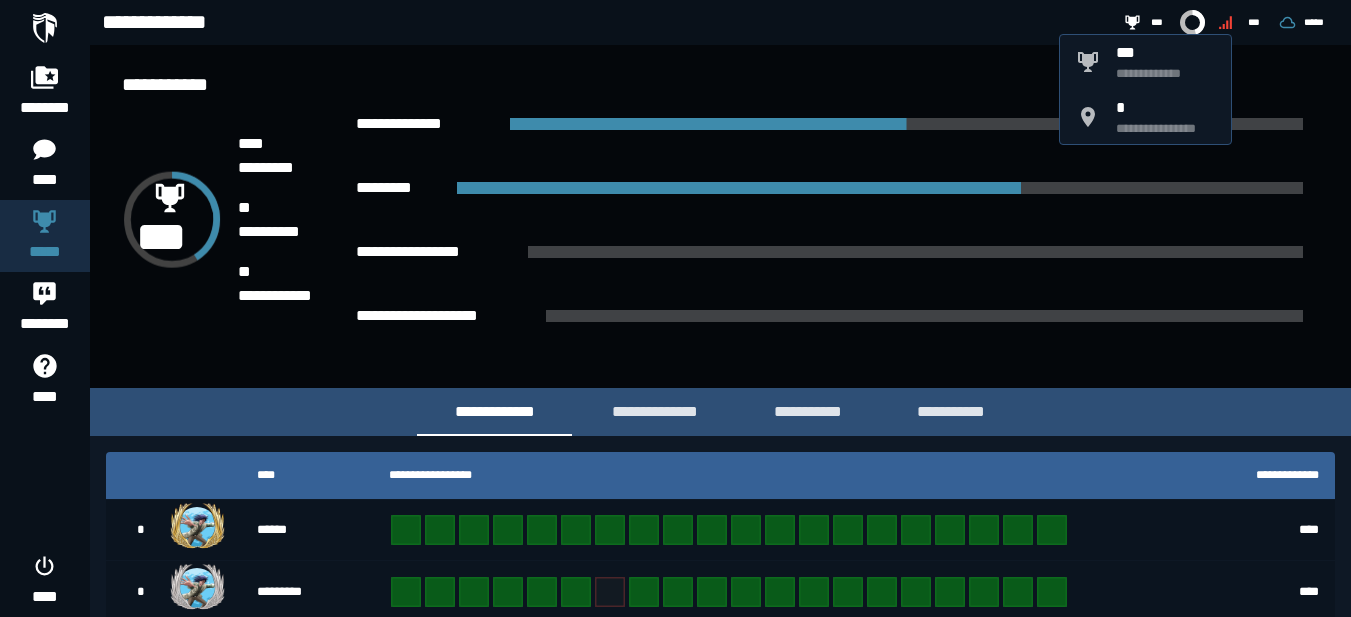 scroll, scrollTop: 0, scrollLeft: 0, axis: both 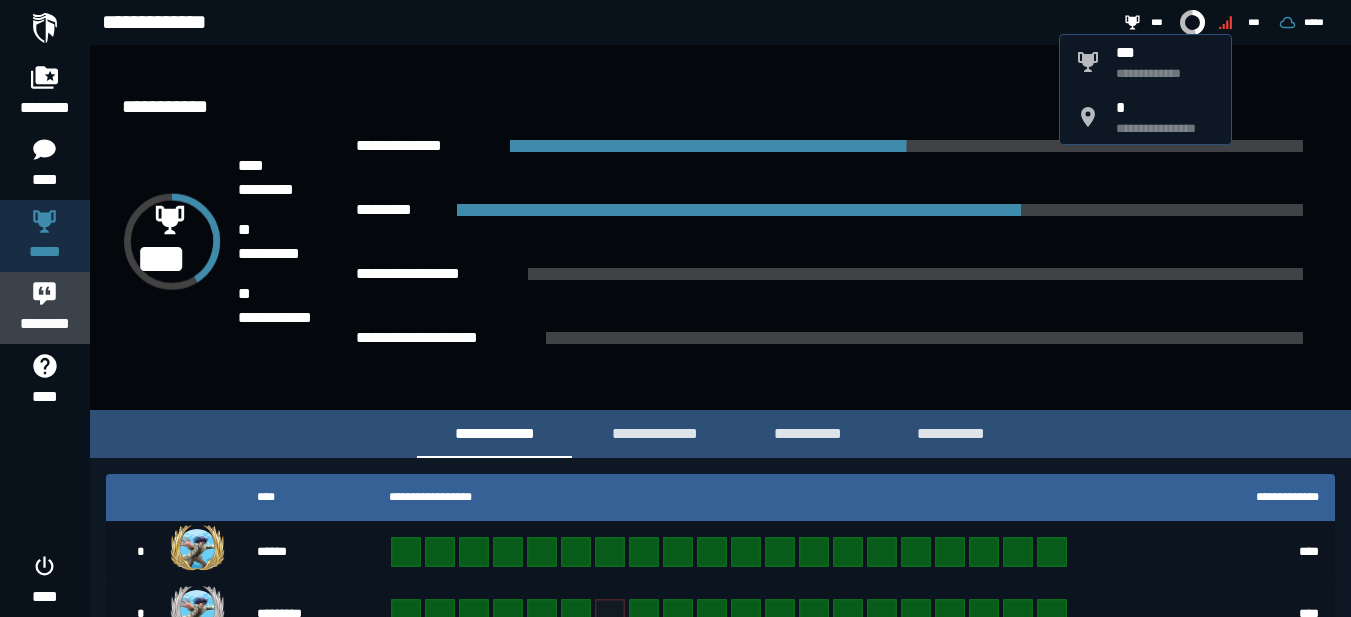 click 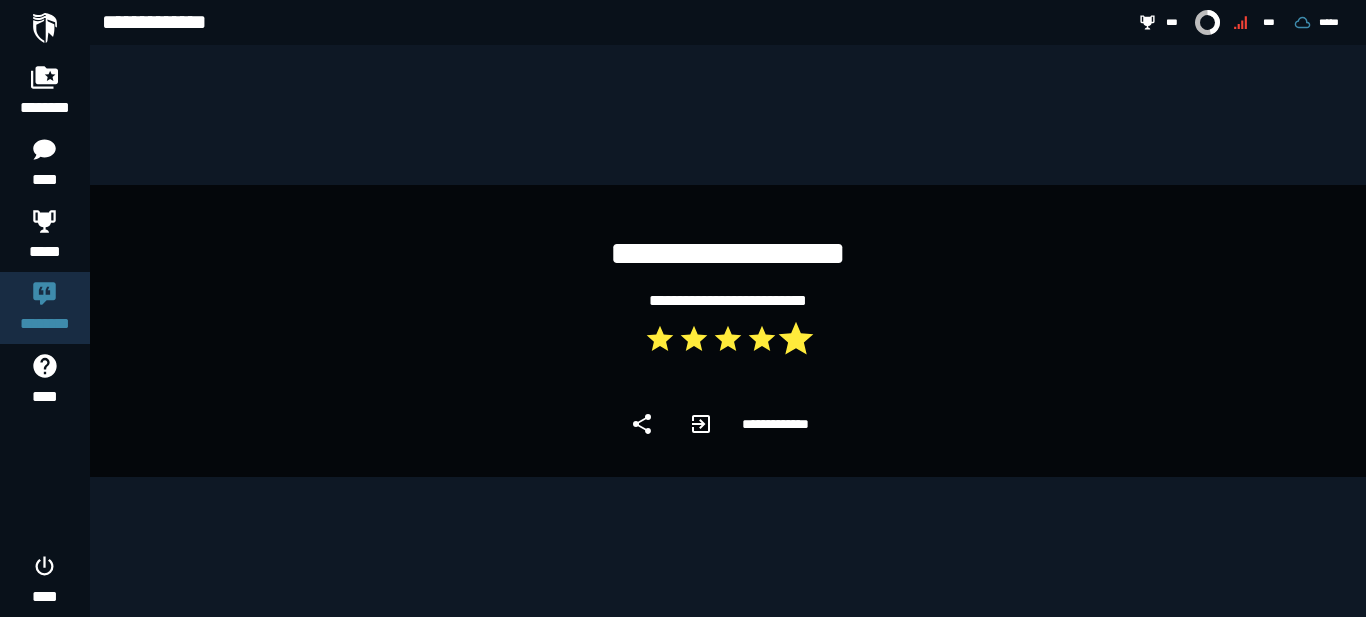 click 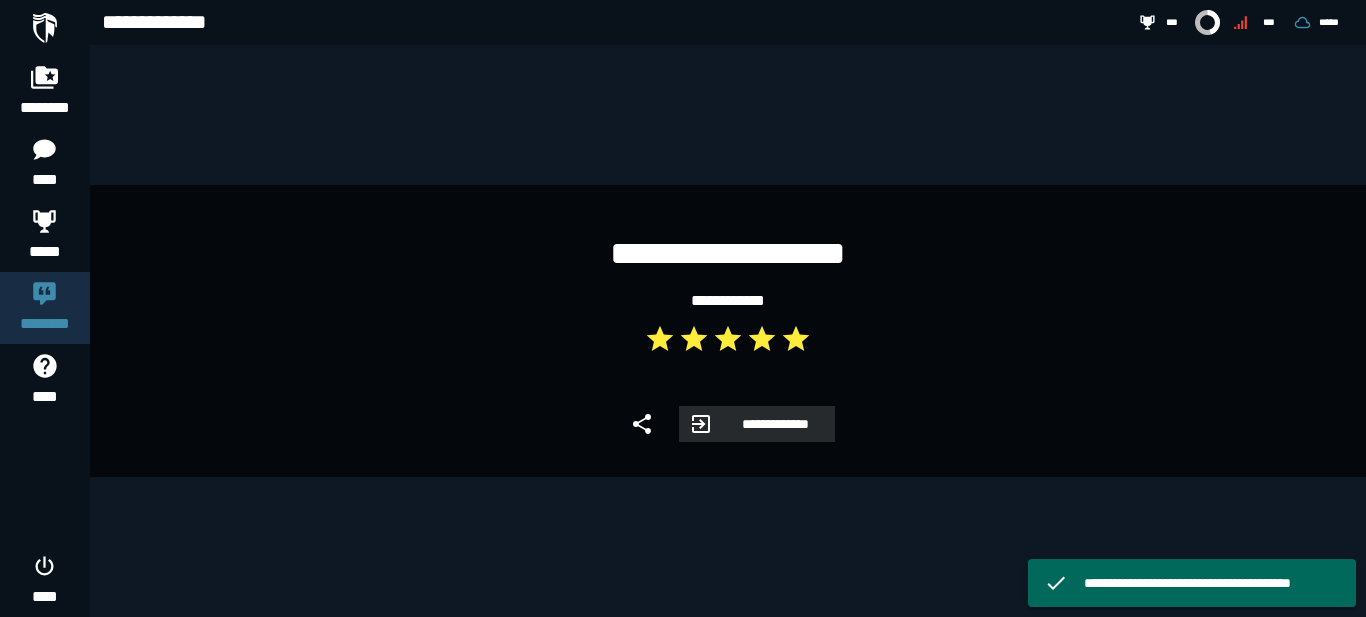 click on "**********" at bounding box center (756, 424) 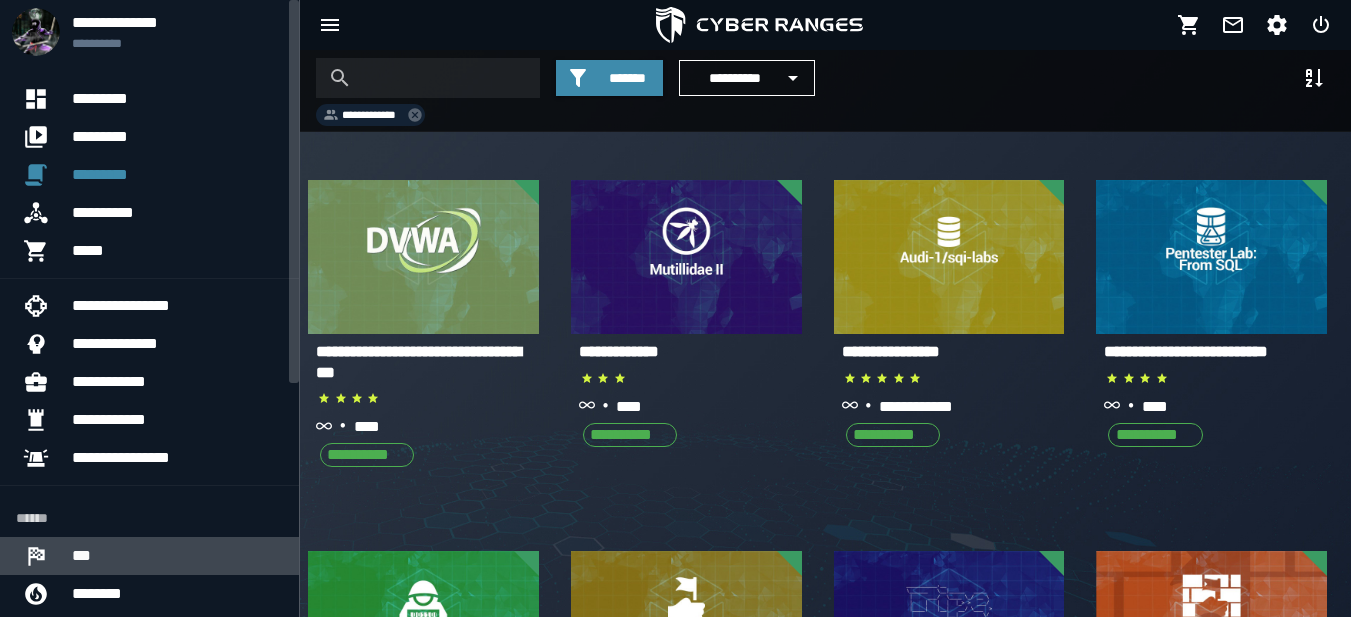 click on "***" at bounding box center [177, 556] 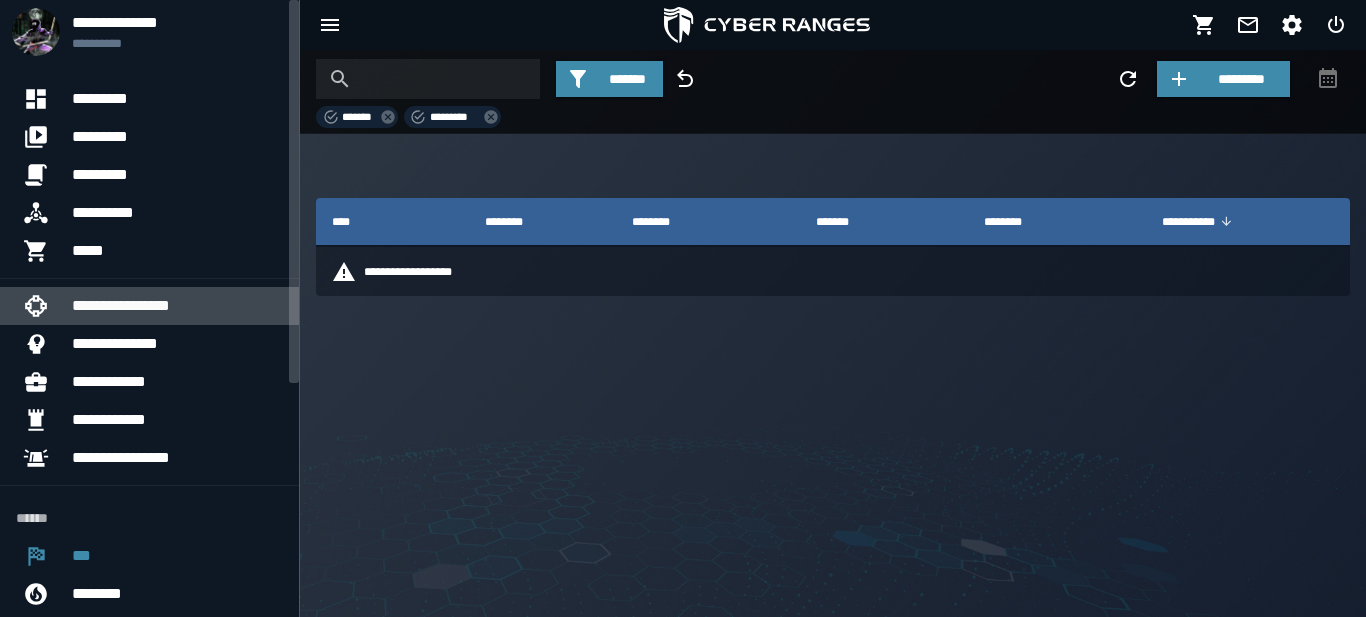 click on "**********" at bounding box center [177, 306] 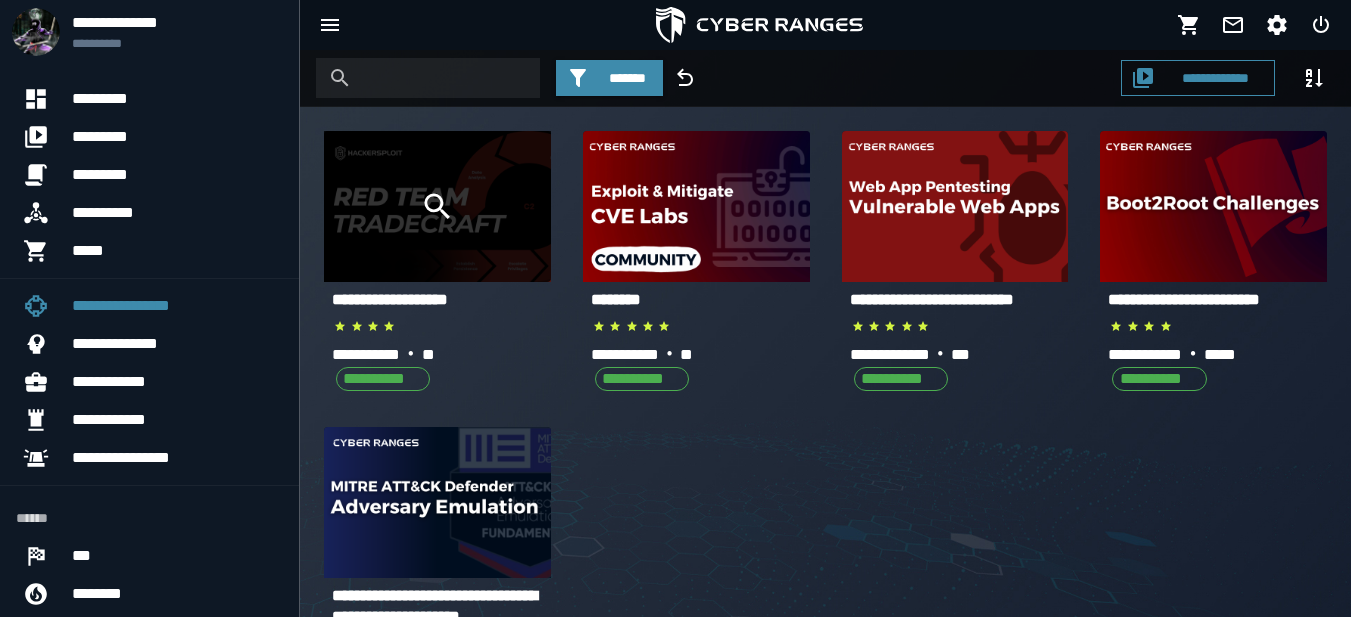 click 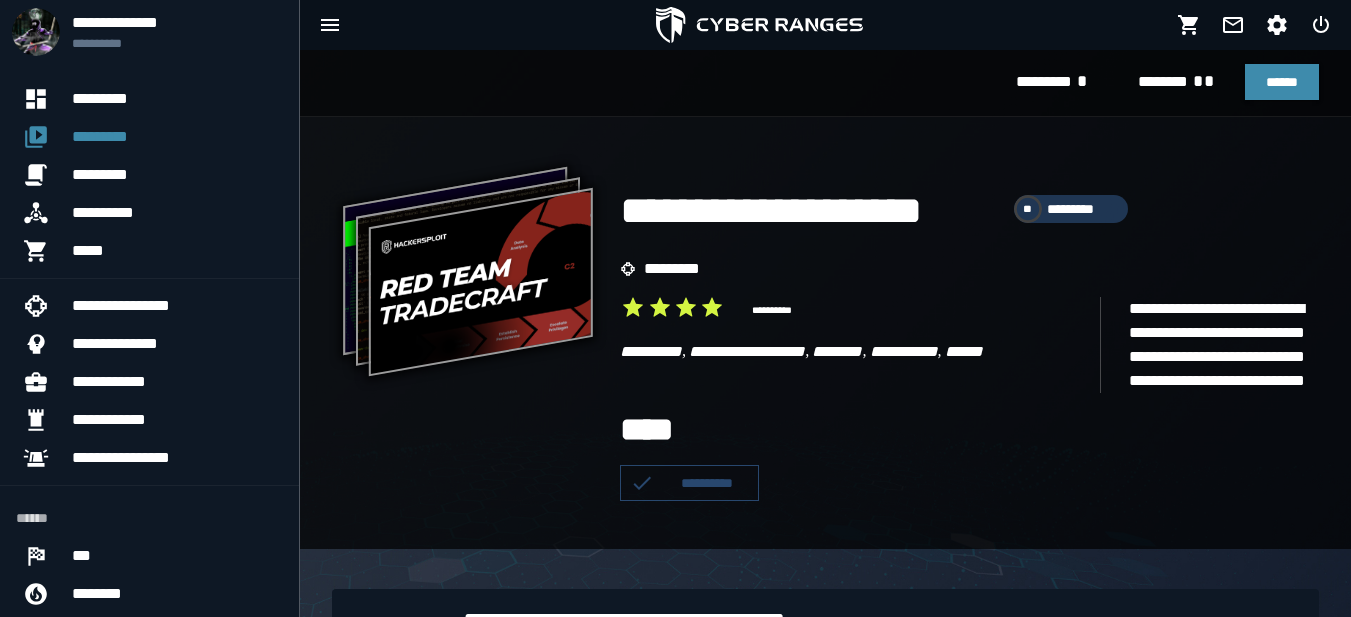 scroll, scrollTop: 0, scrollLeft: 0, axis: both 